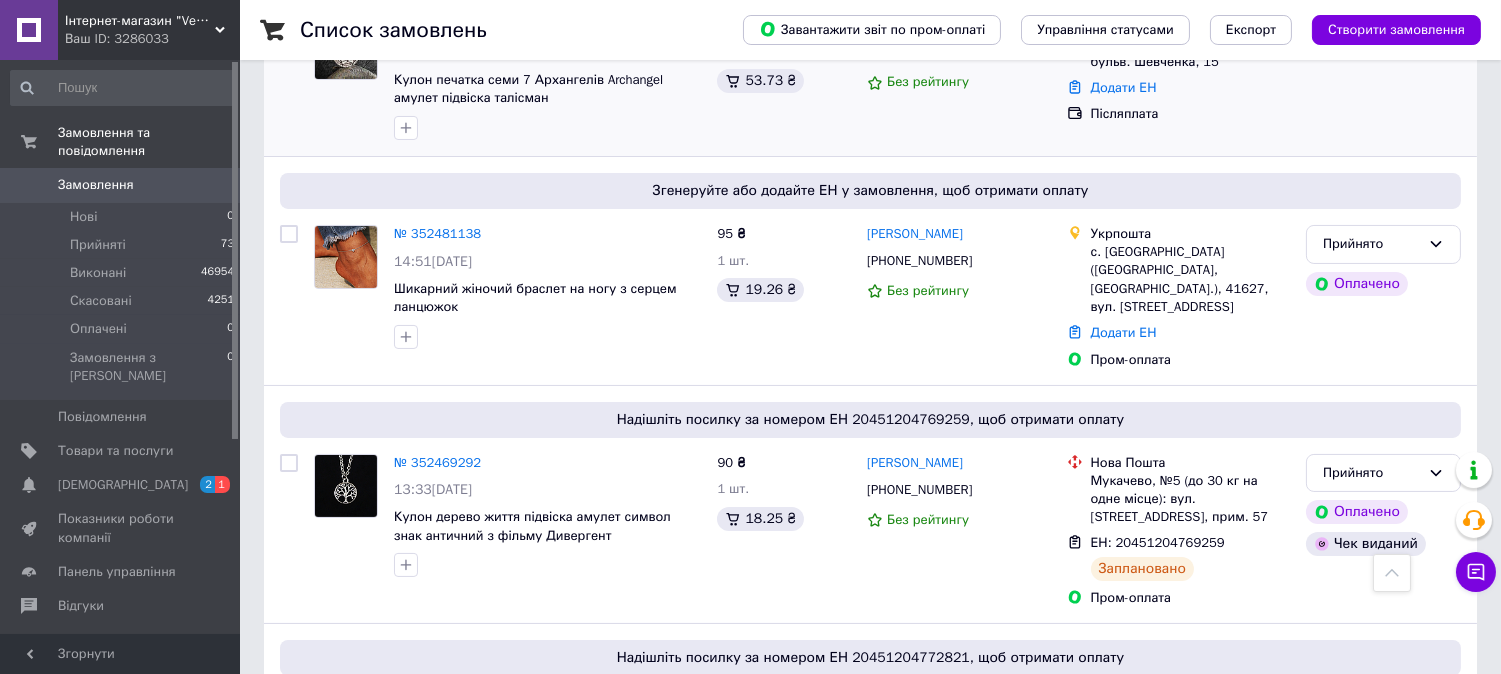 scroll, scrollTop: 111, scrollLeft: 0, axis: vertical 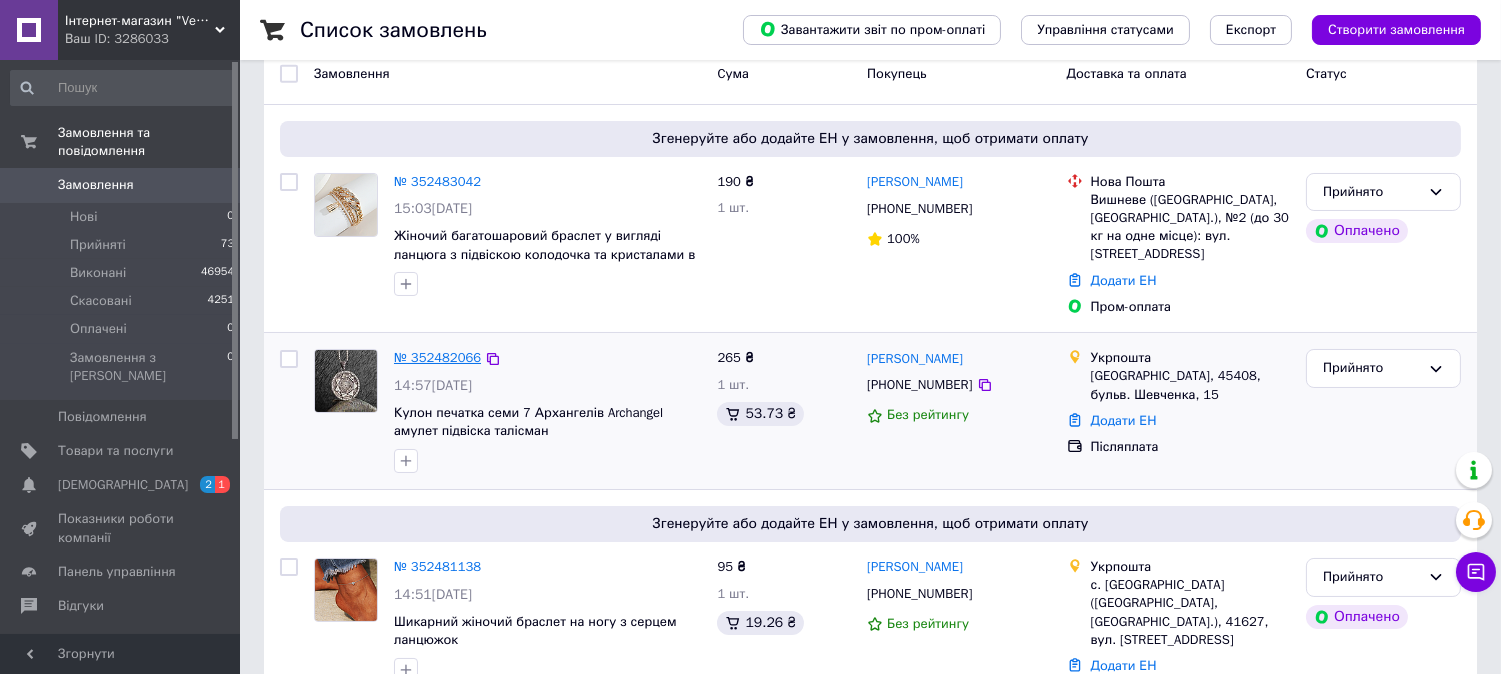 click on "№ 352482066" at bounding box center [437, 357] 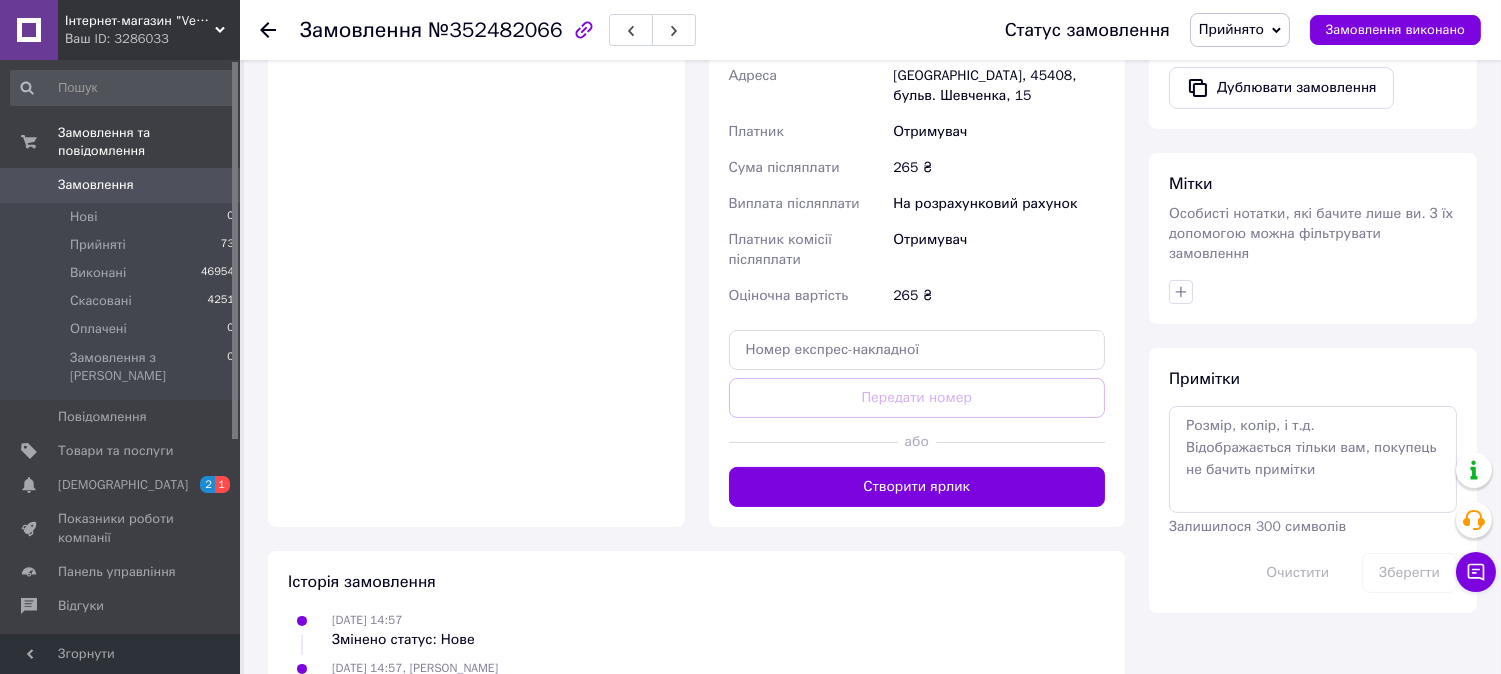 scroll, scrollTop: 873, scrollLeft: 0, axis: vertical 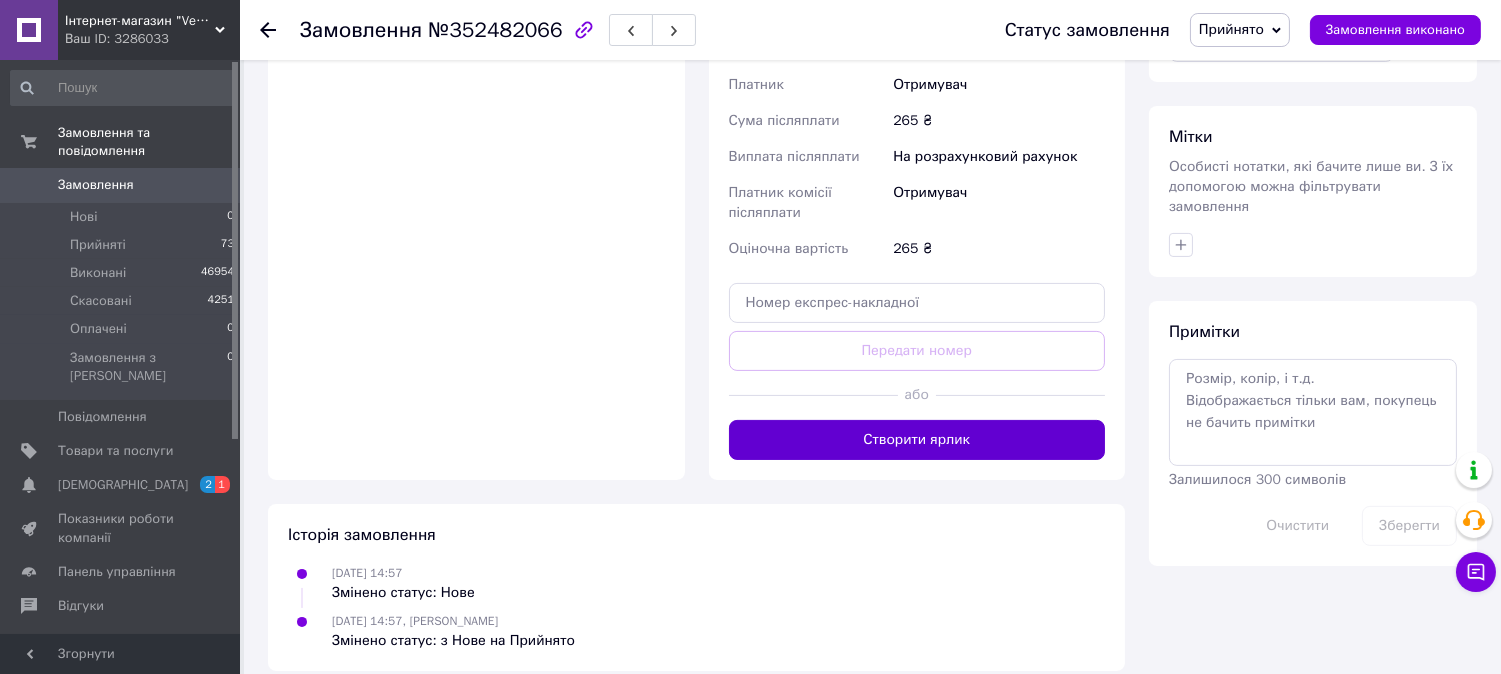click on "Створити ярлик" at bounding box center (917, 440) 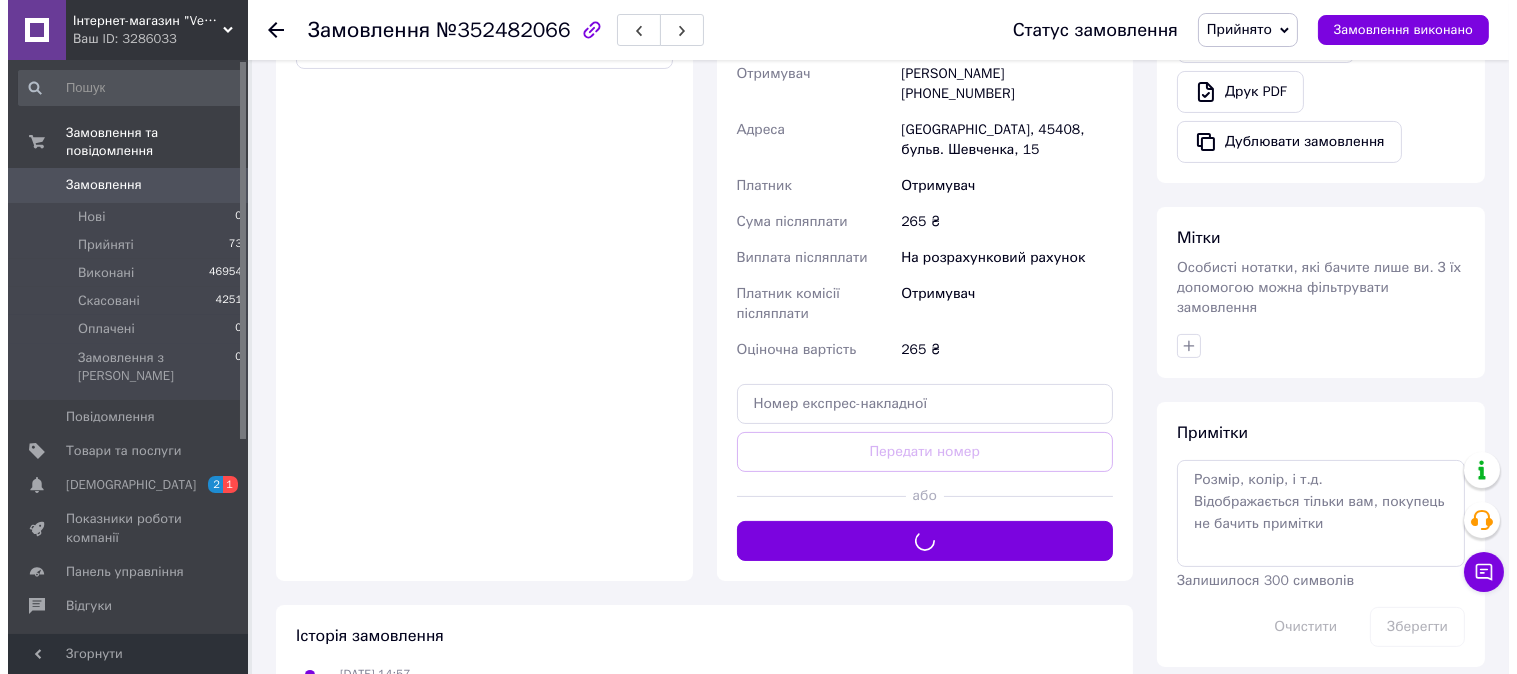scroll, scrollTop: 651, scrollLeft: 0, axis: vertical 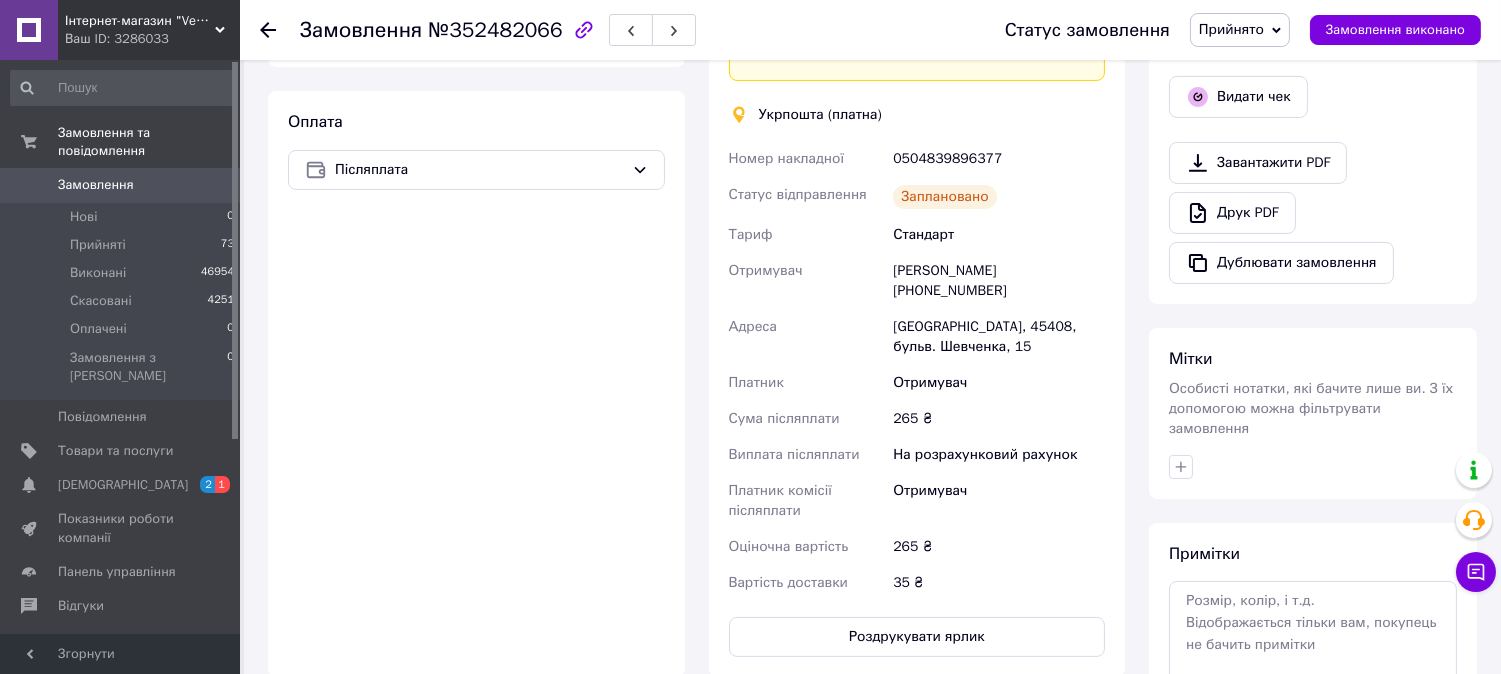 click on "№352482066" at bounding box center [495, 30] 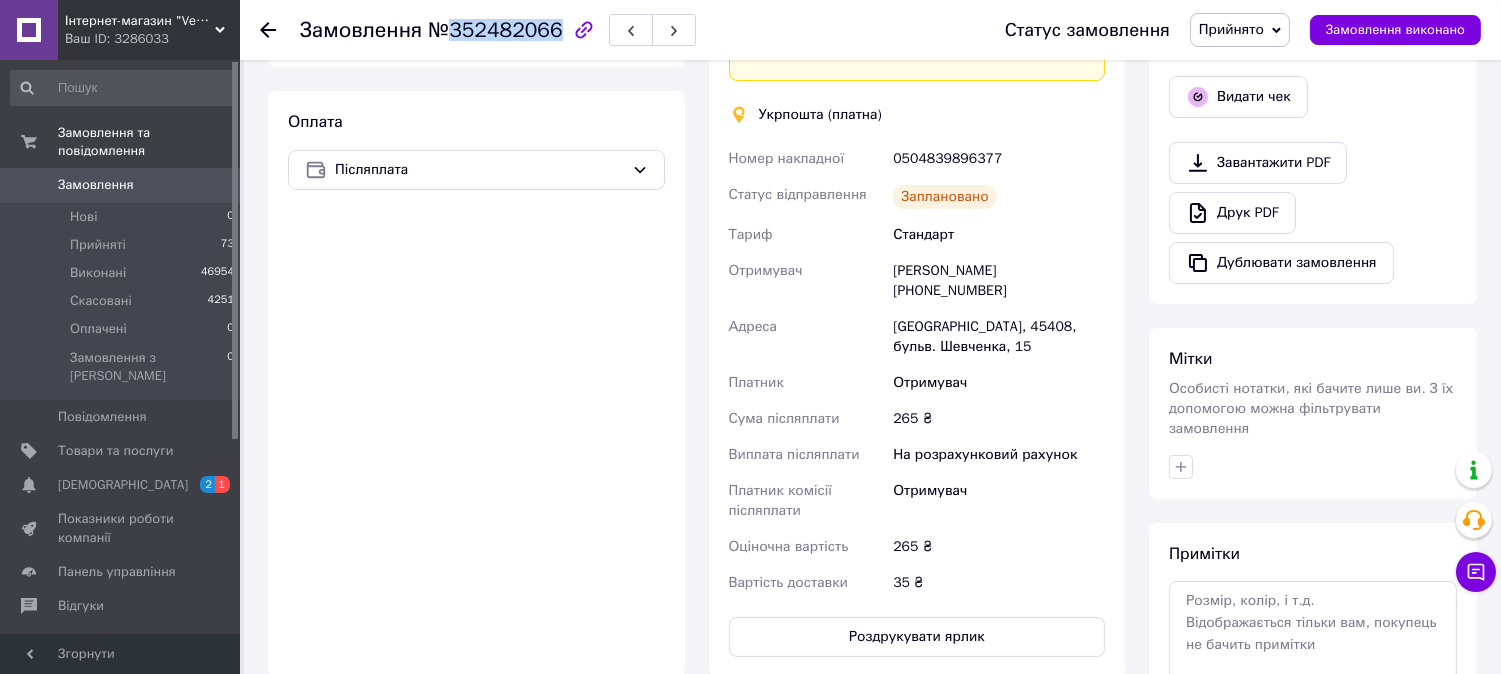 click on "№352482066" at bounding box center (495, 30) 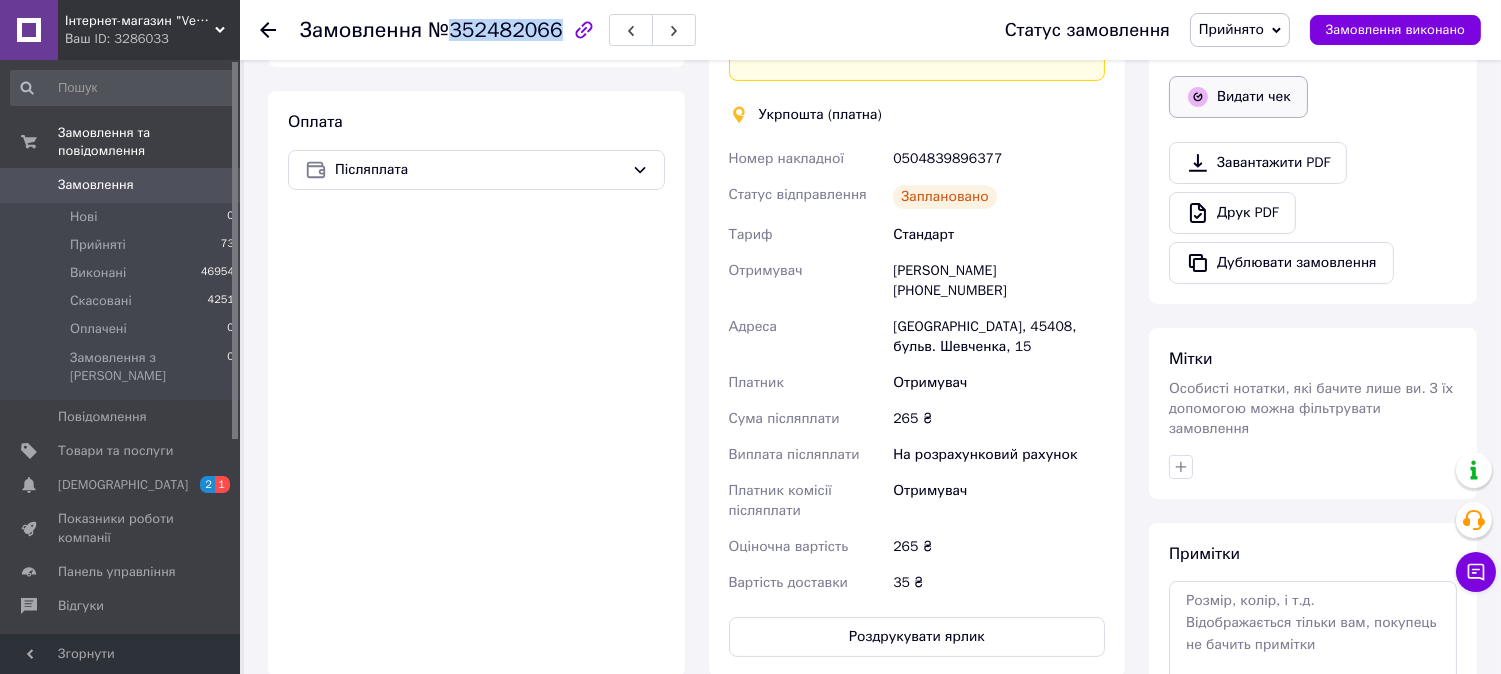 click on "Видати чек" at bounding box center [1238, 97] 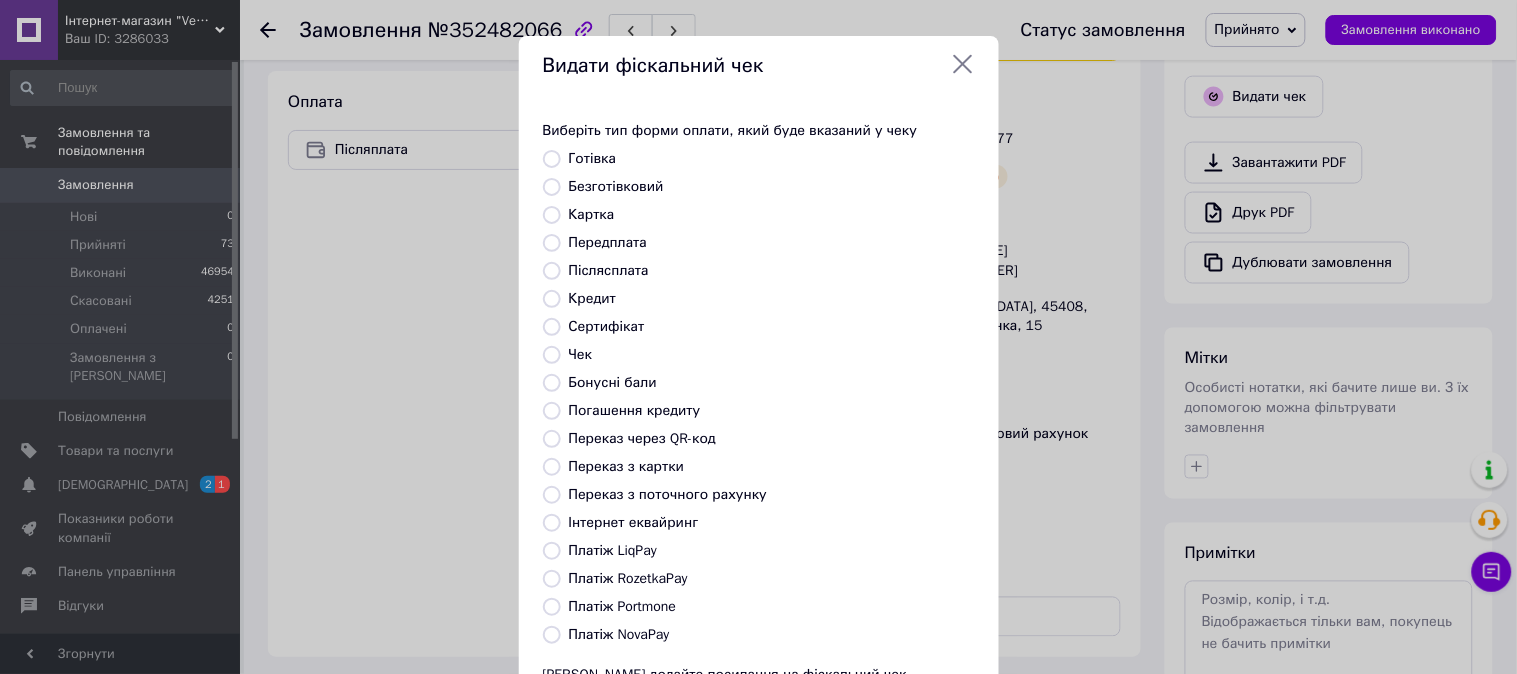 click on "Післясплата" at bounding box center [609, 270] 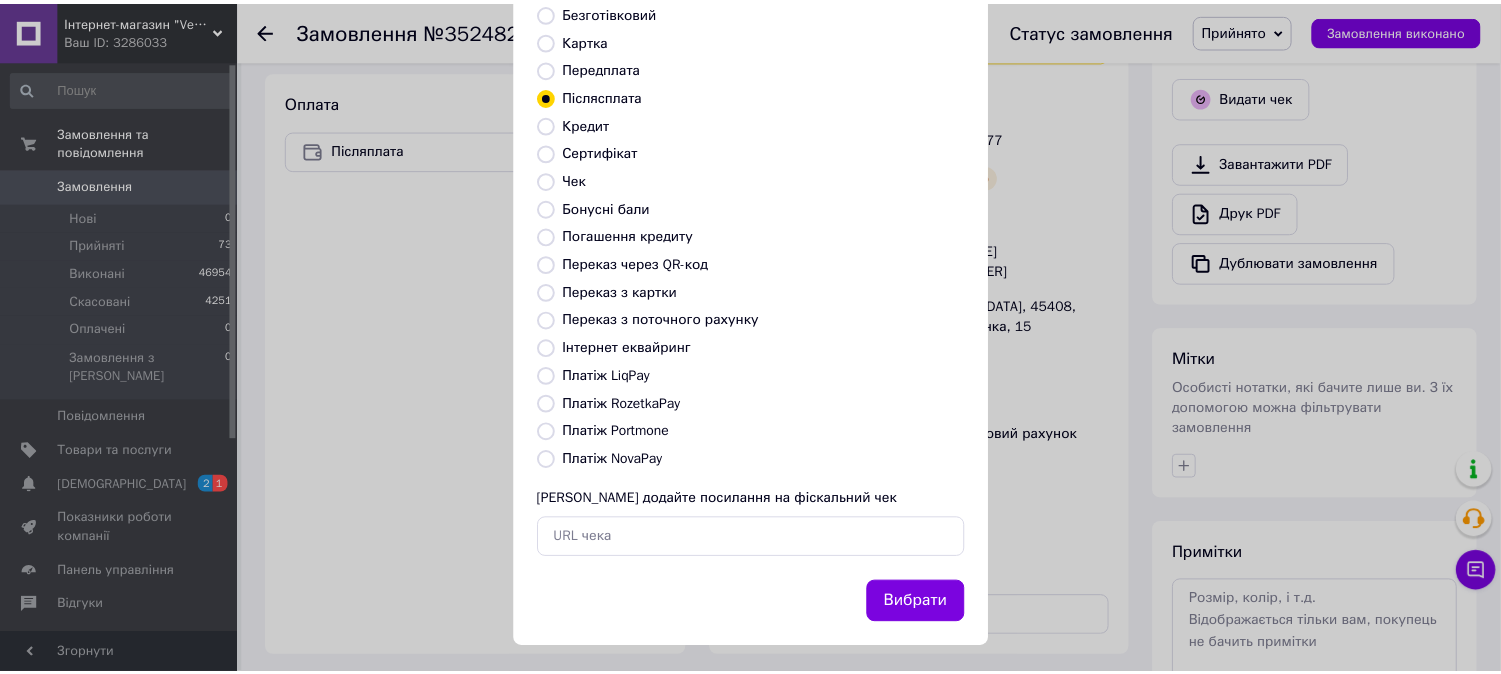 scroll, scrollTop: 185, scrollLeft: 0, axis: vertical 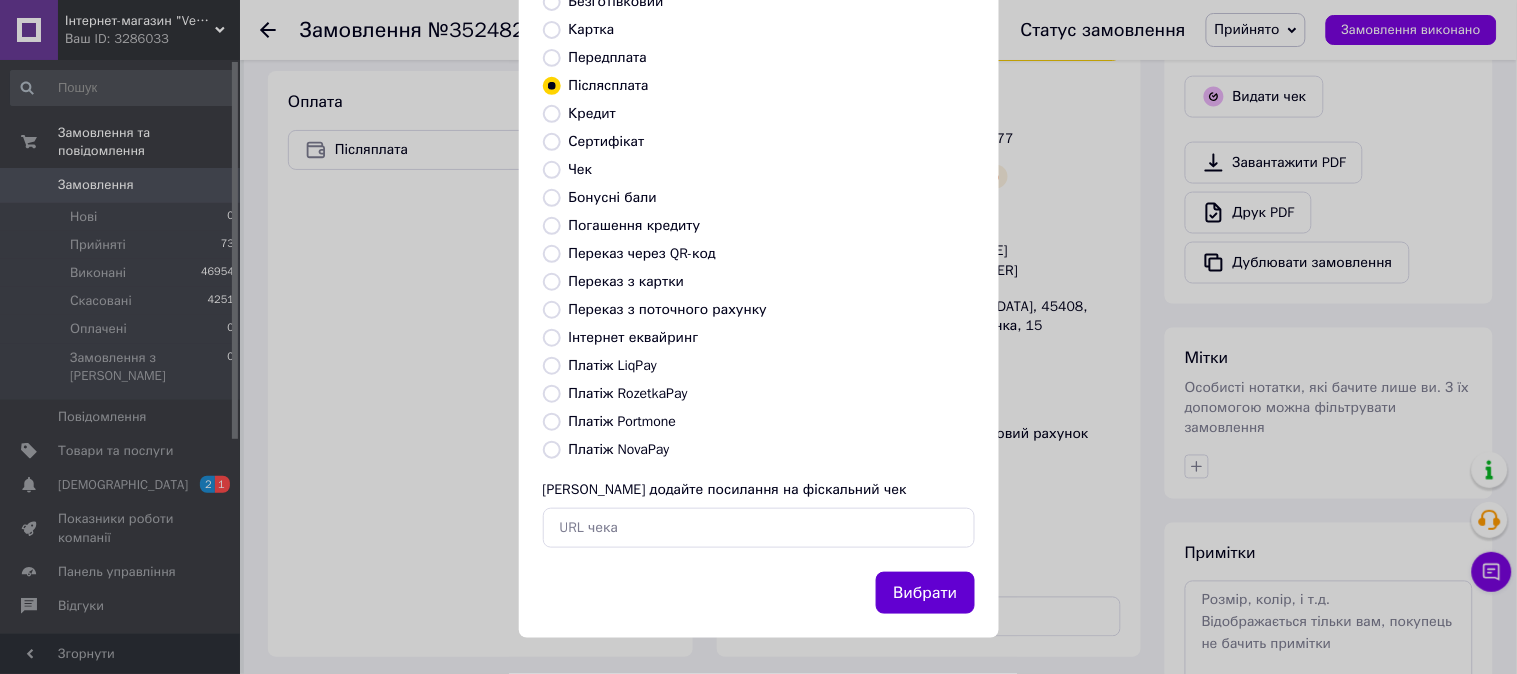 click on "Вибрати" at bounding box center [925, 593] 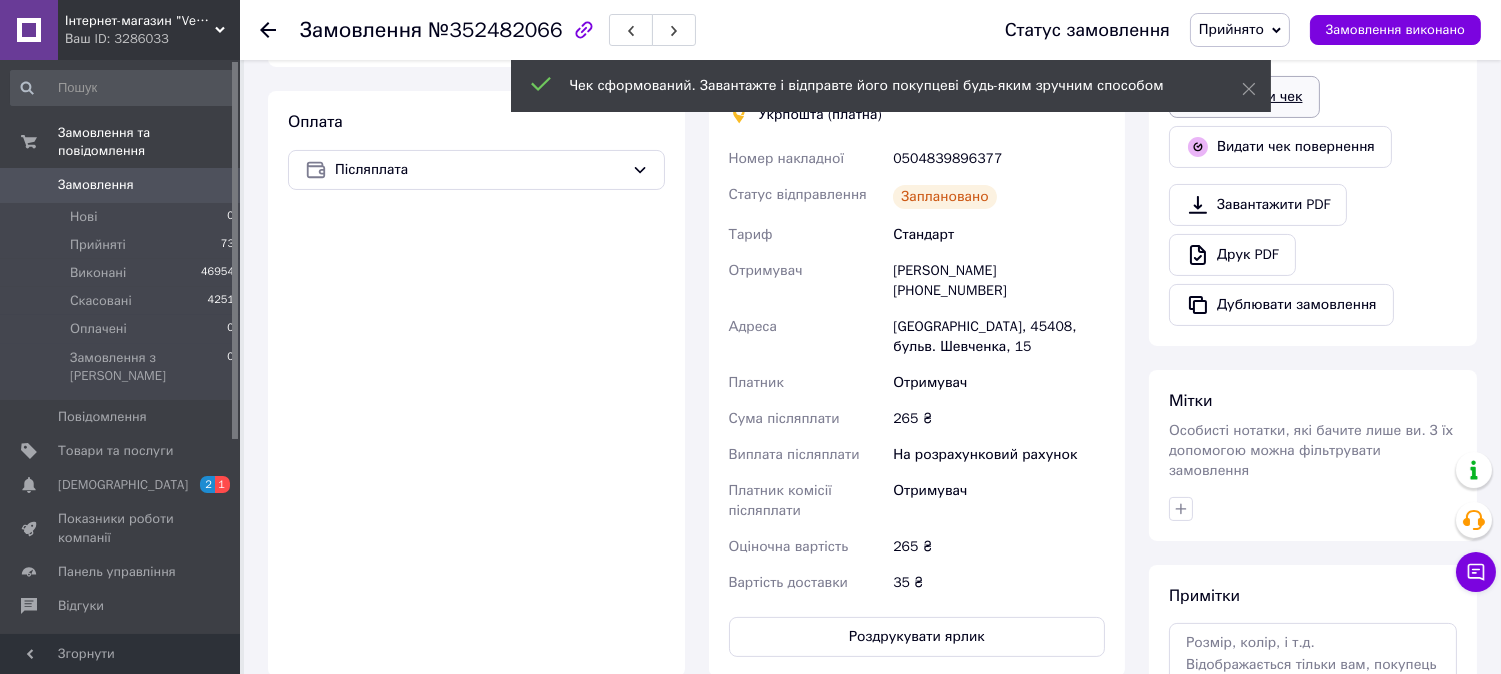 click on "Відкрити чек" at bounding box center (1244, 97) 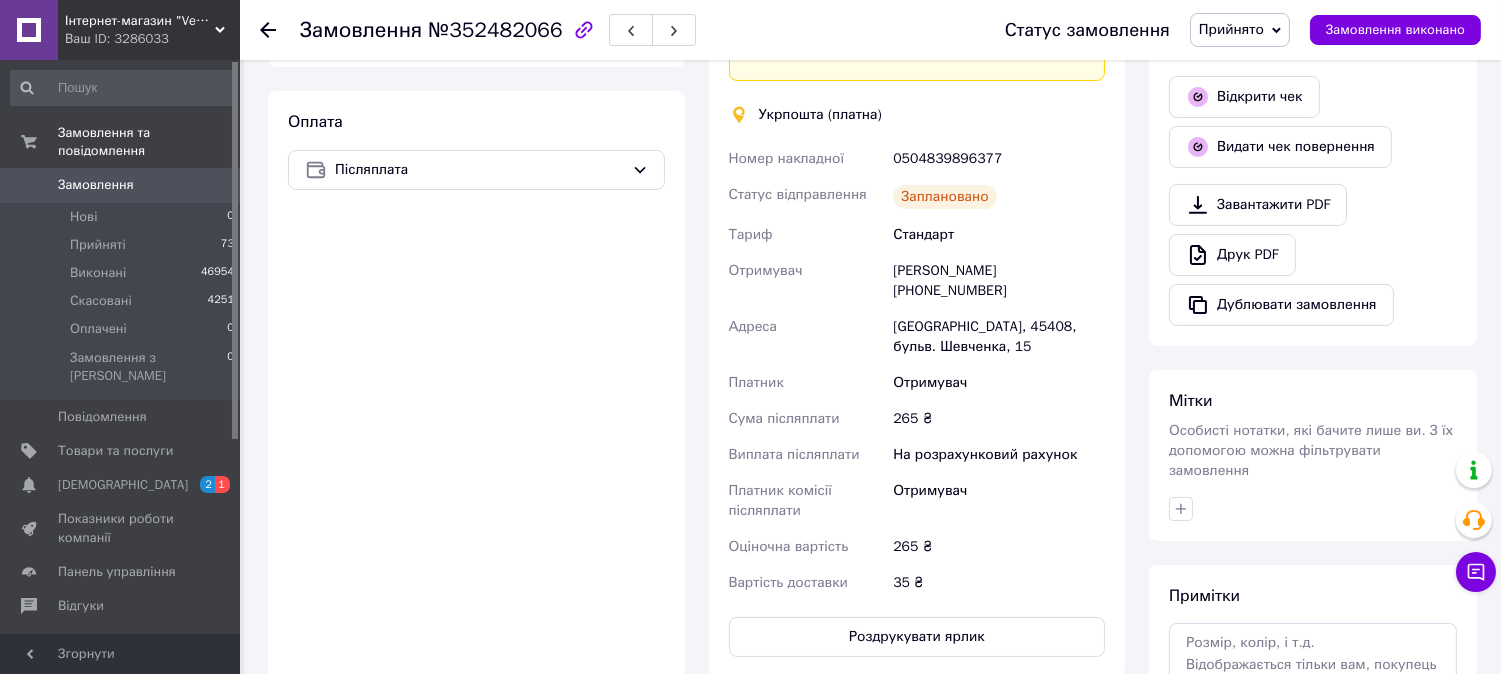 click on "Замовлення" at bounding box center [96, 185] 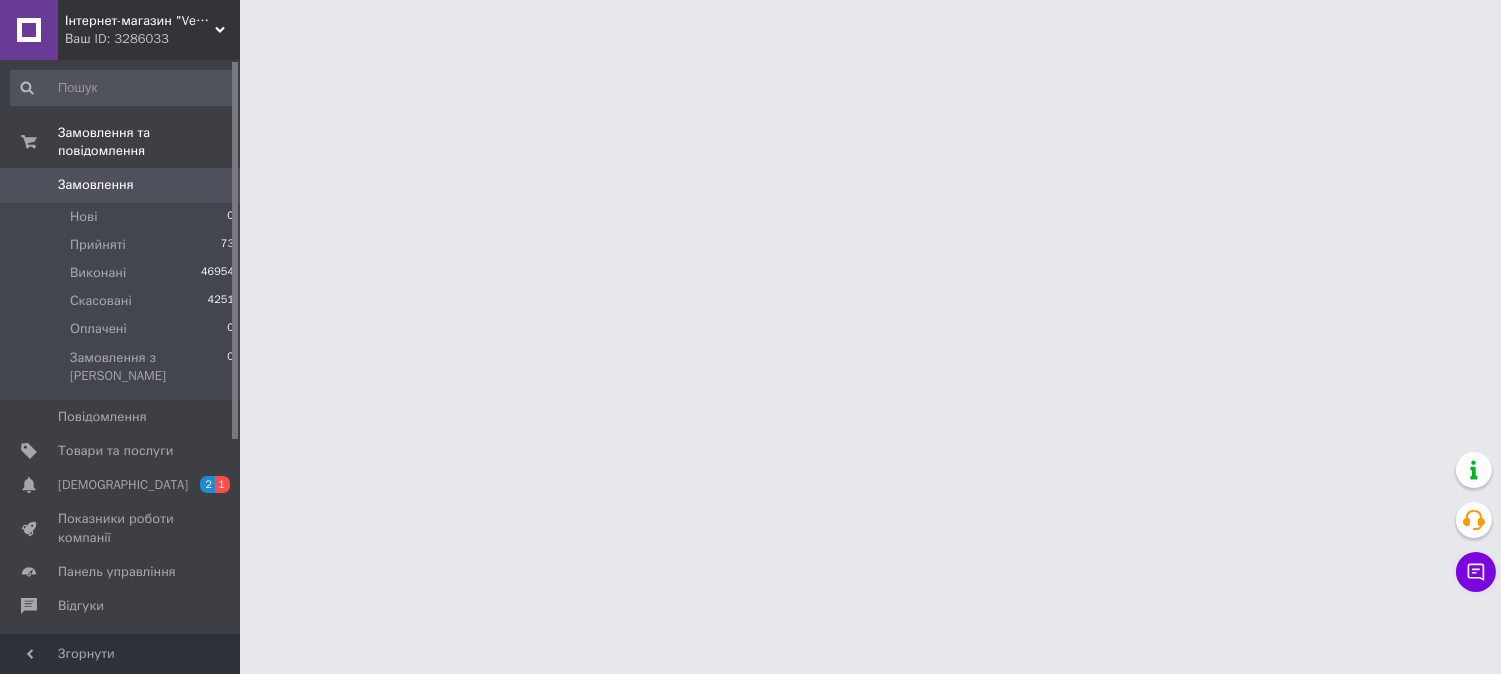 scroll, scrollTop: 0, scrollLeft: 0, axis: both 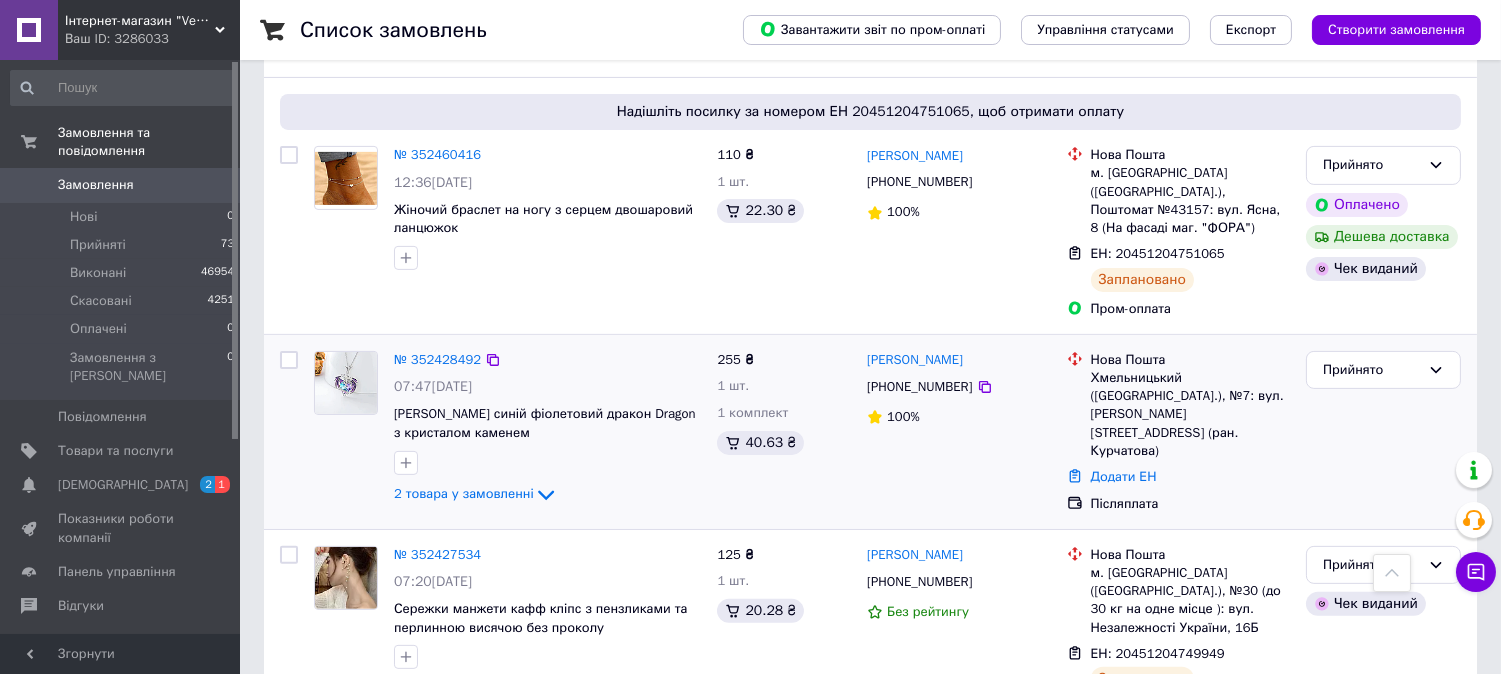 click on "№ 352428492 07:47, 13.07.2025 Кулон Підвіска синій фіолетовий дракон Dragon з кристалом каменем 2 товара у замовленні" at bounding box center [547, 429] 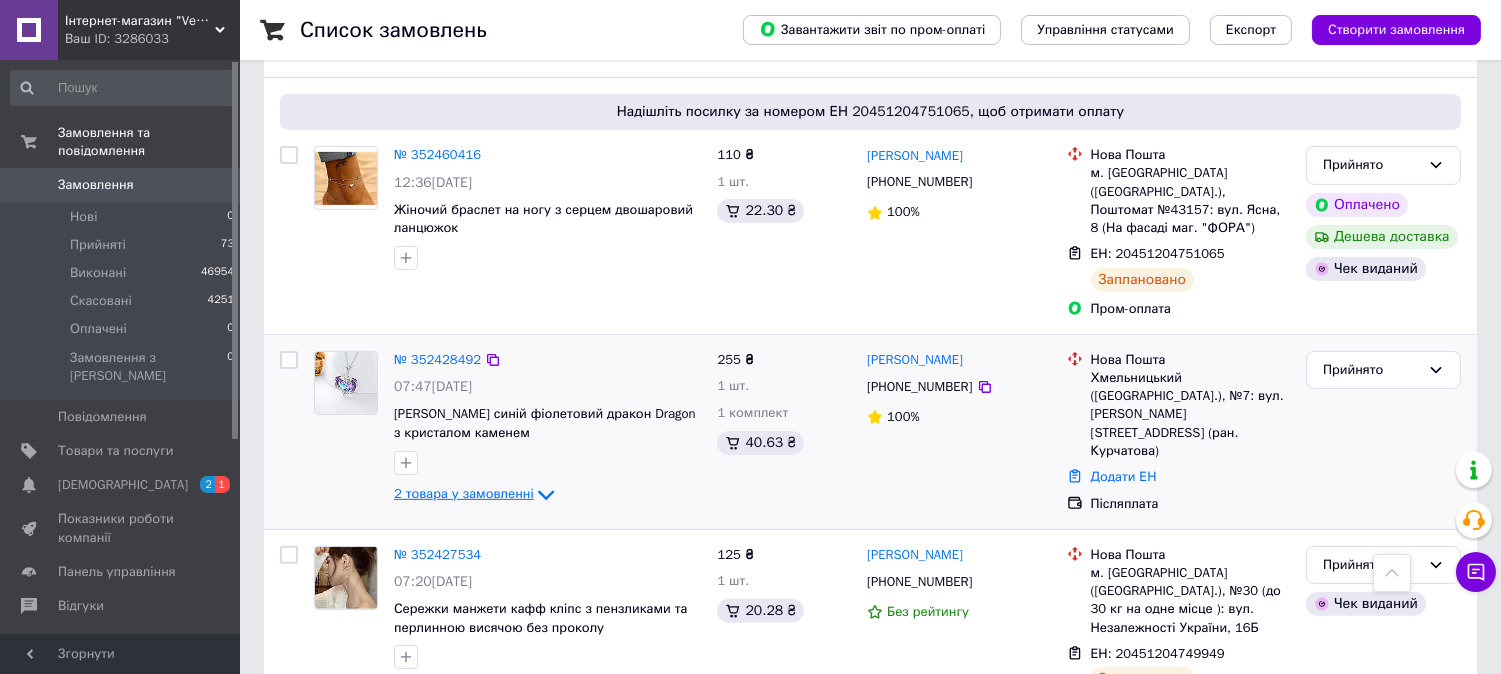 click on "2 товара у замовленні" at bounding box center (464, 493) 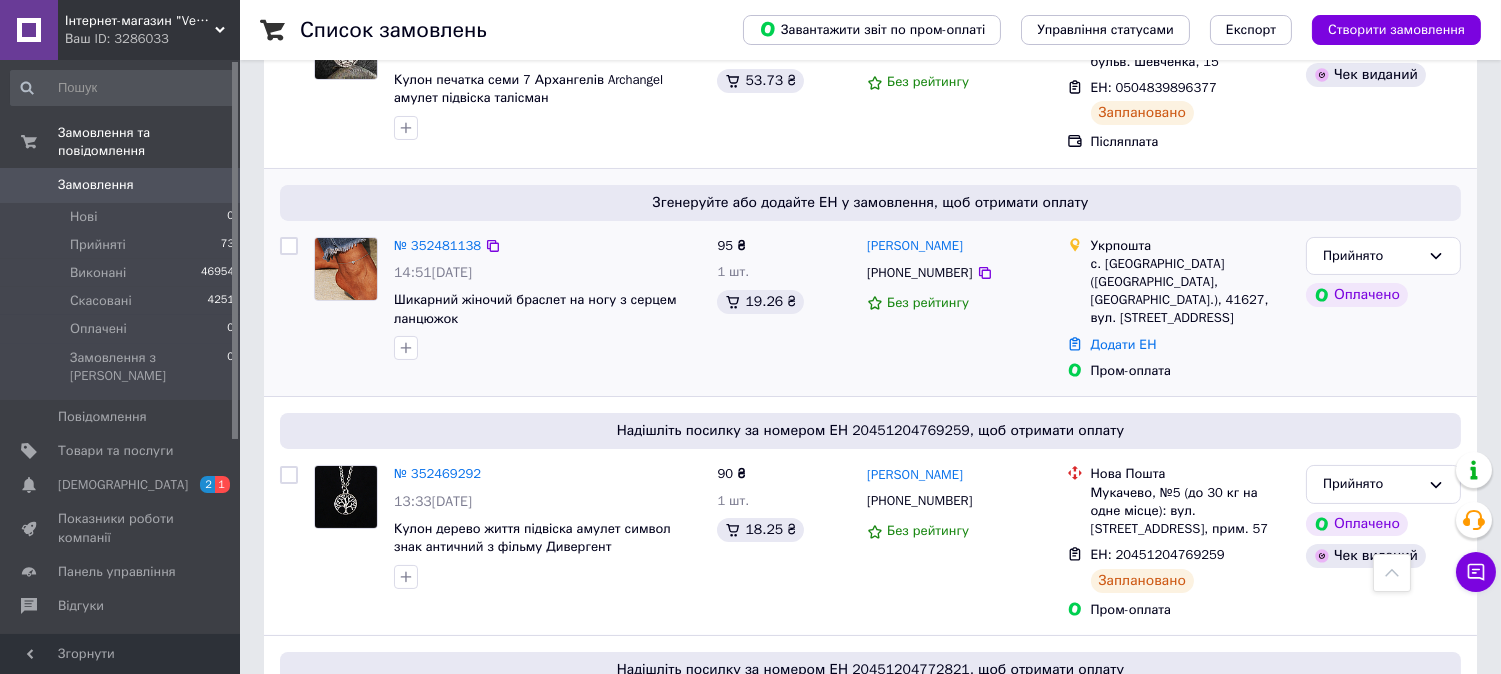 scroll, scrollTop: 0, scrollLeft: 0, axis: both 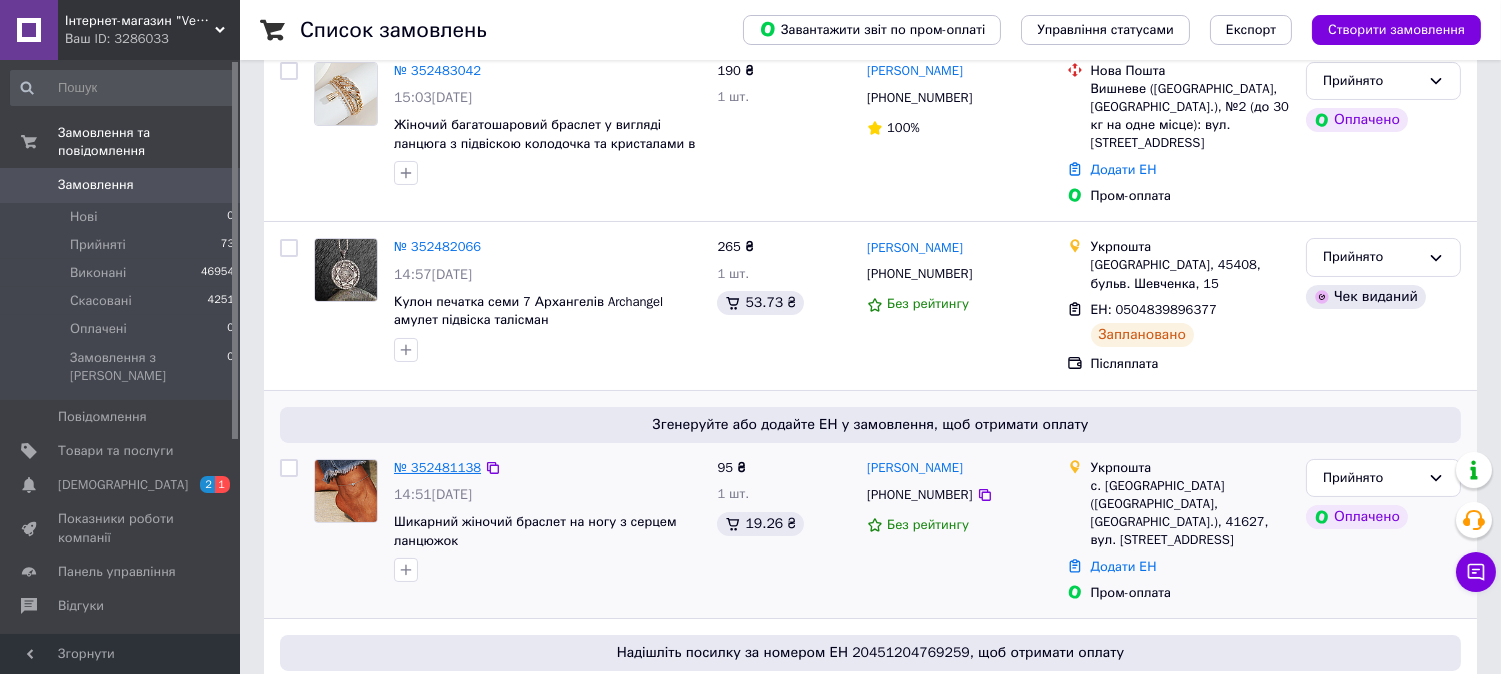click on "№ 352481138" at bounding box center (437, 467) 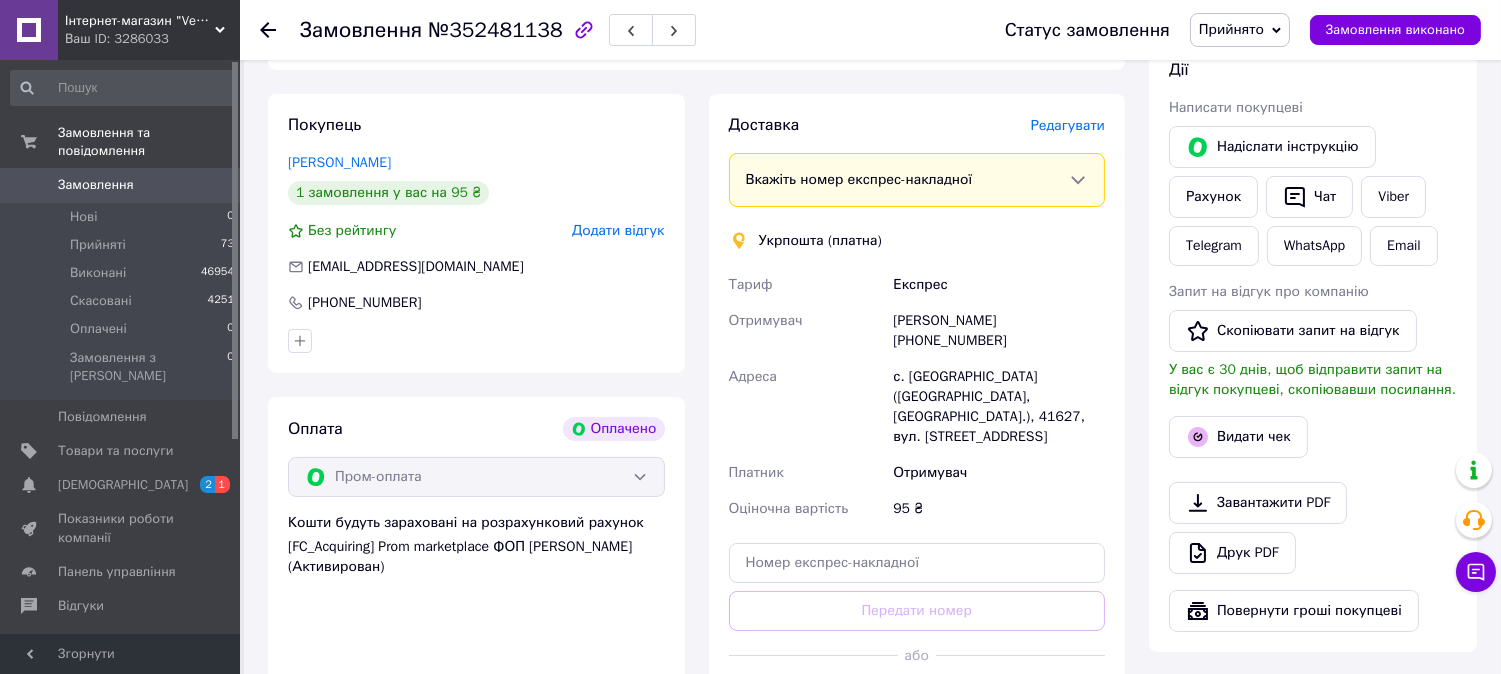 scroll, scrollTop: 555, scrollLeft: 0, axis: vertical 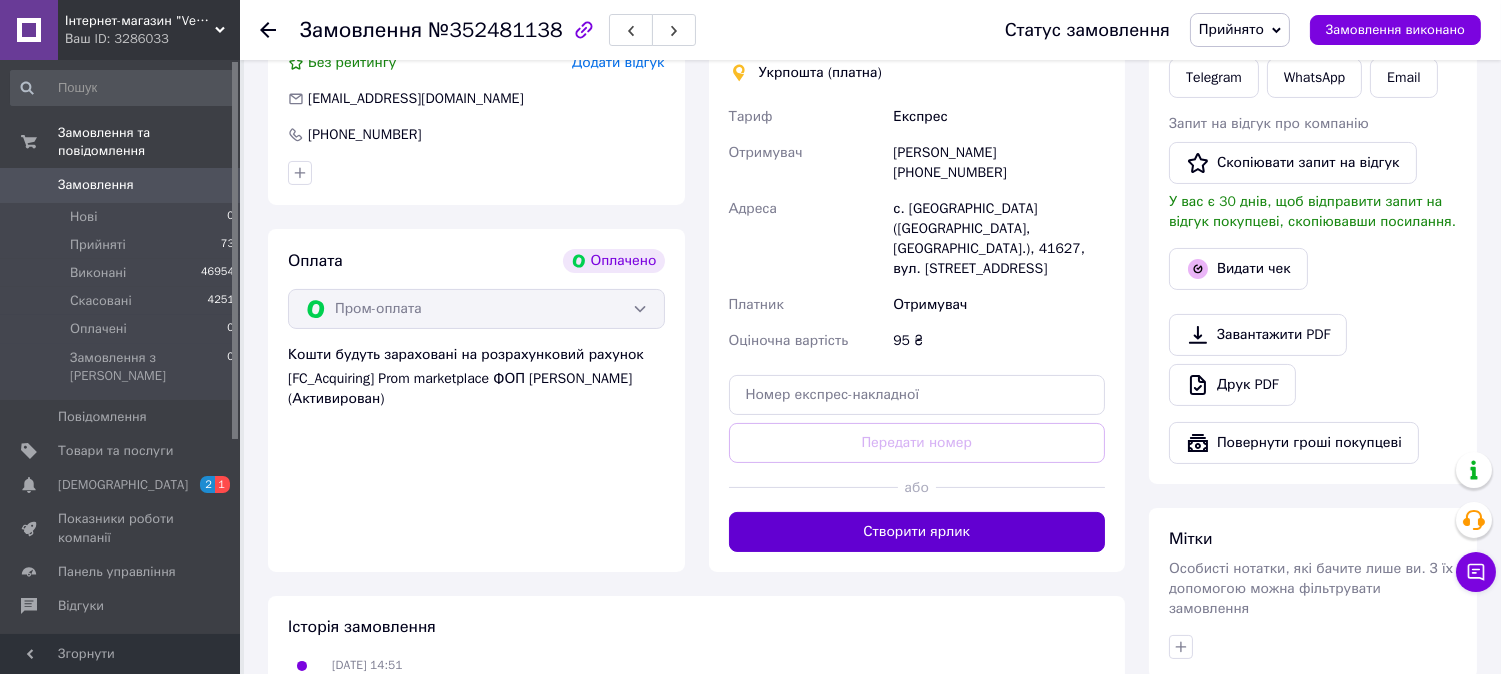click on "Створити ярлик" at bounding box center [917, 532] 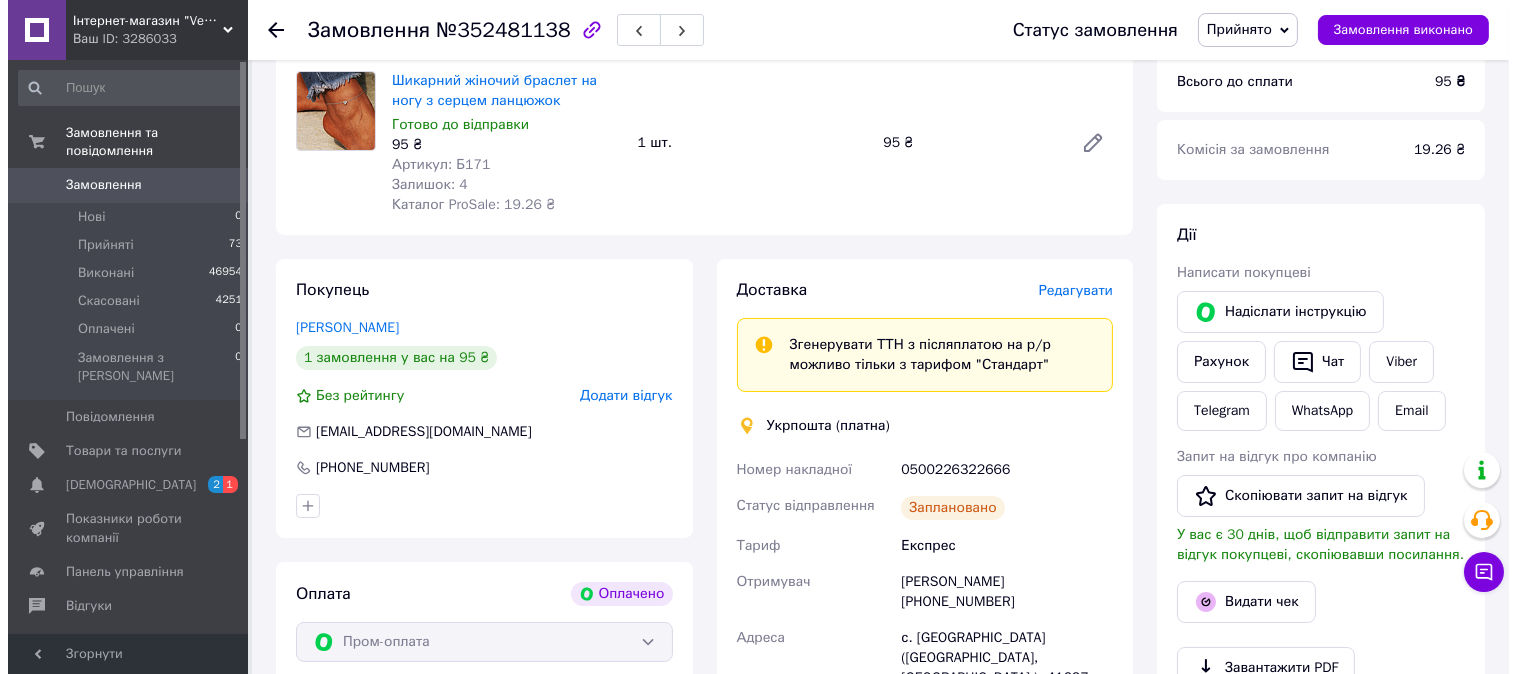 scroll, scrollTop: 333, scrollLeft: 0, axis: vertical 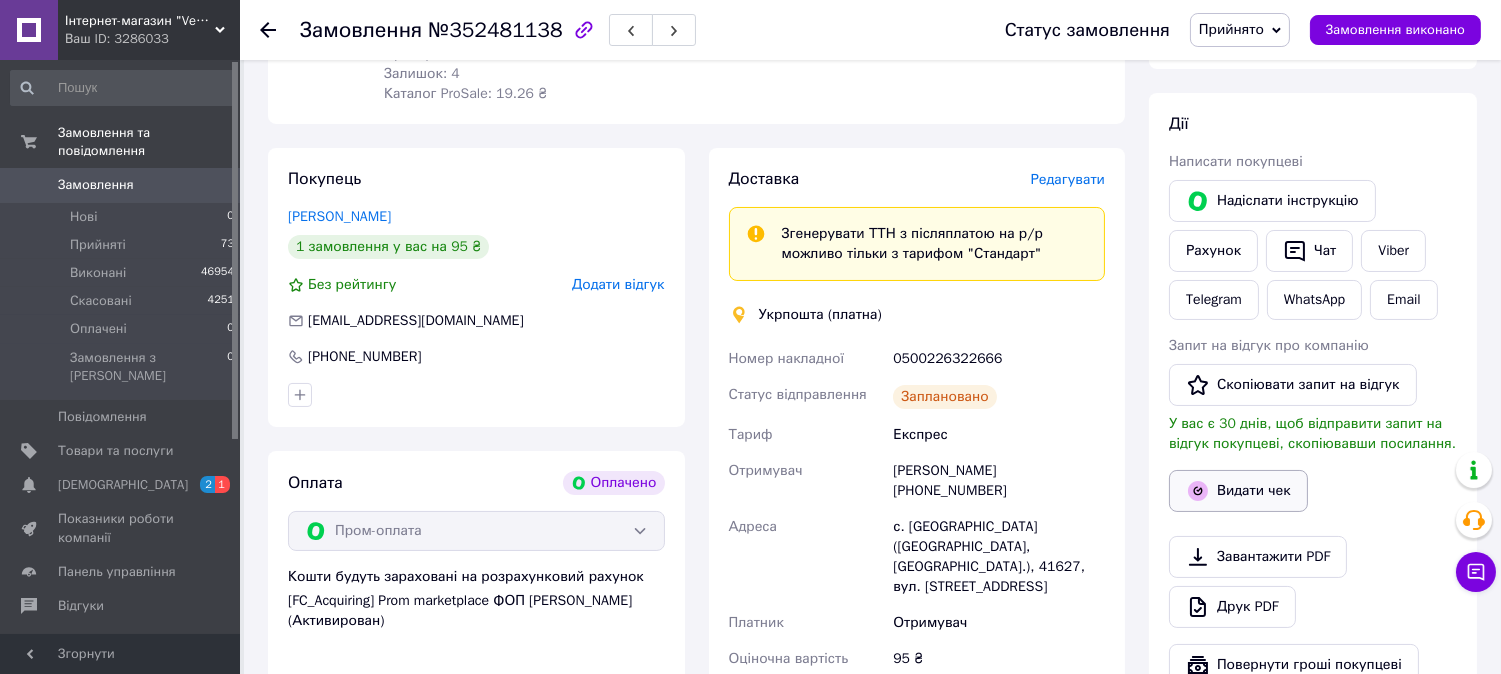 click on "Видати чек" at bounding box center [1238, 491] 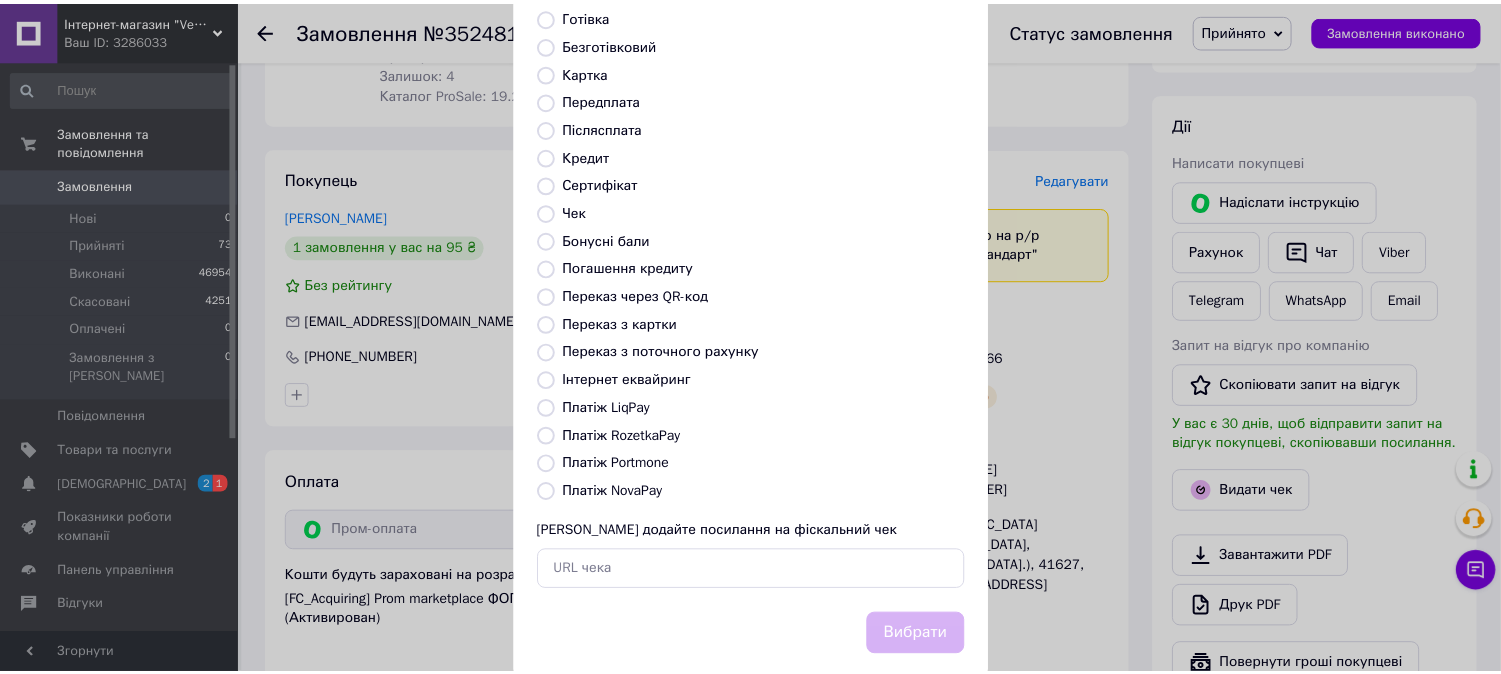 scroll, scrollTop: 185, scrollLeft: 0, axis: vertical 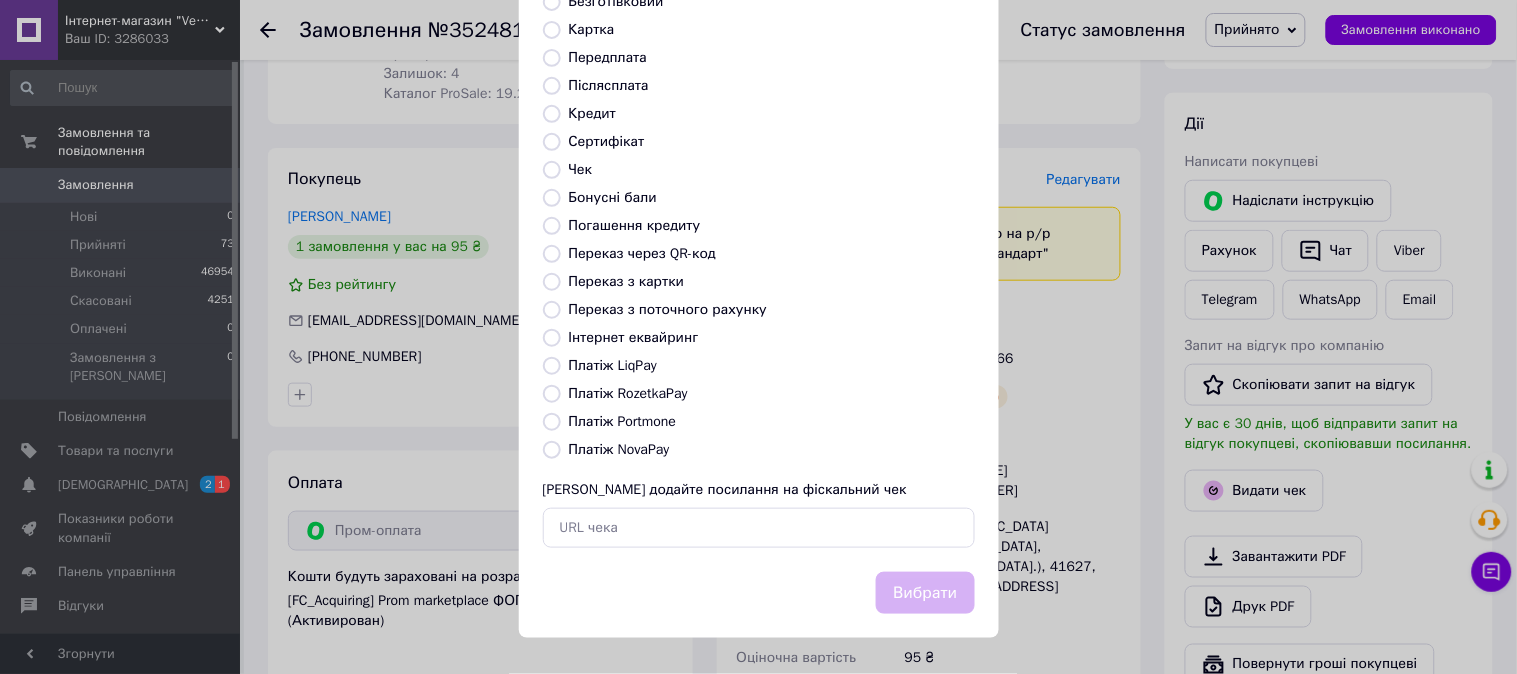 click on "Платіж RozetkaPay" at bounding box center [628, 393] 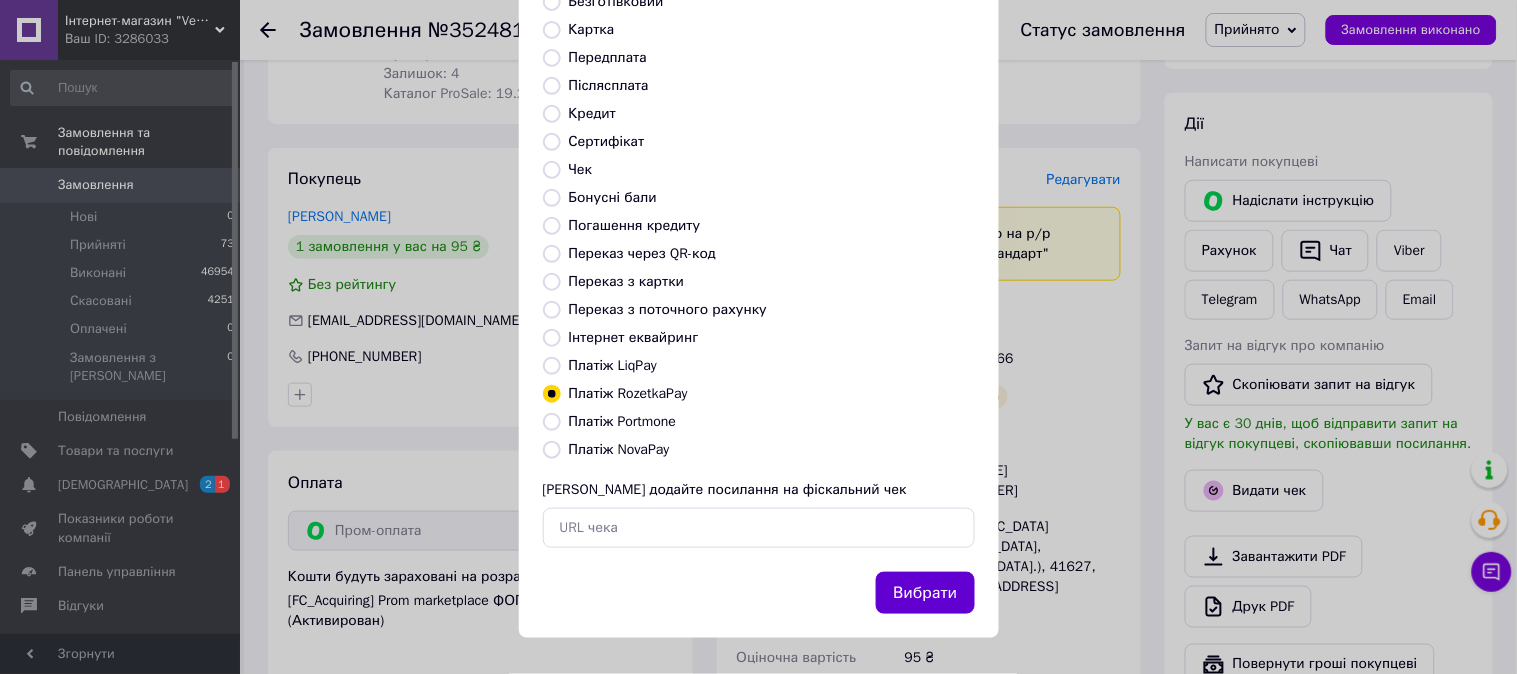 click on "Вибрати" at bounding box center (925, 593) 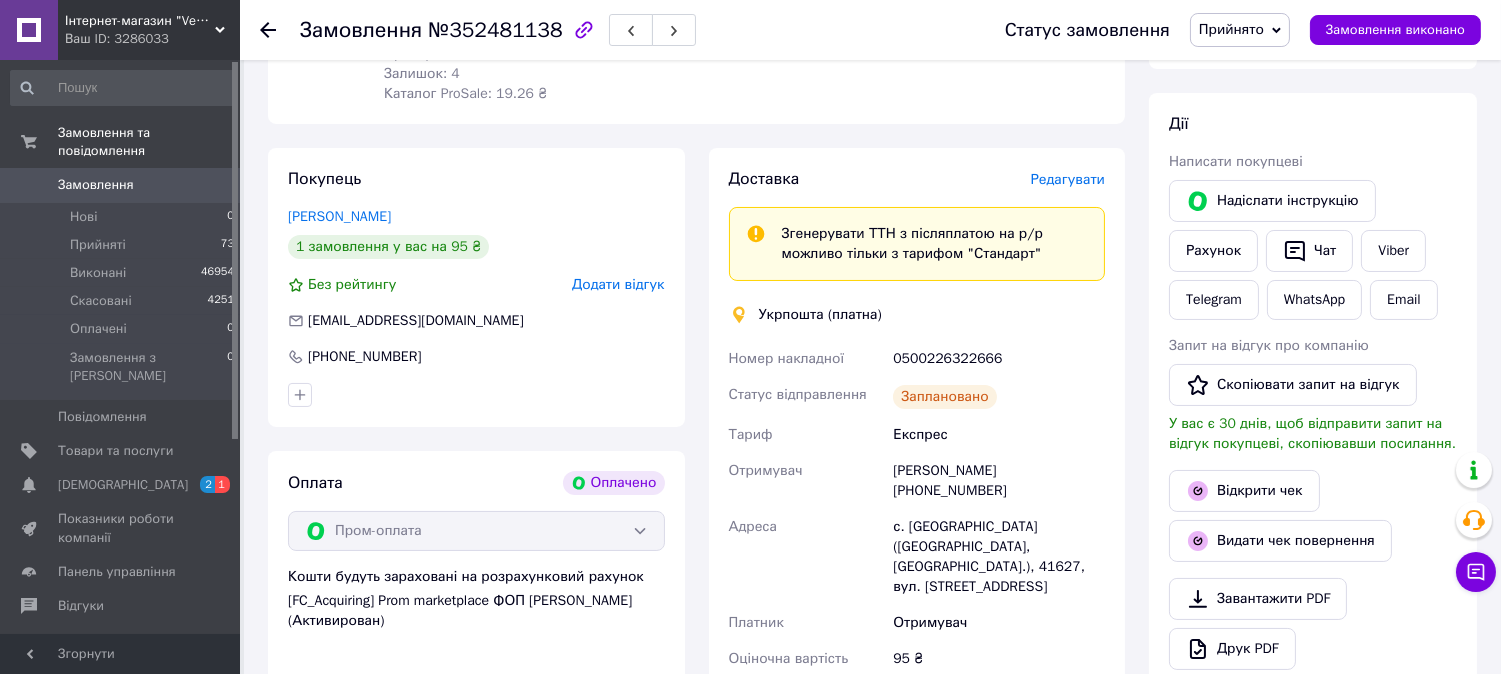 click on "№352481138" at bounding box center (495, 30) 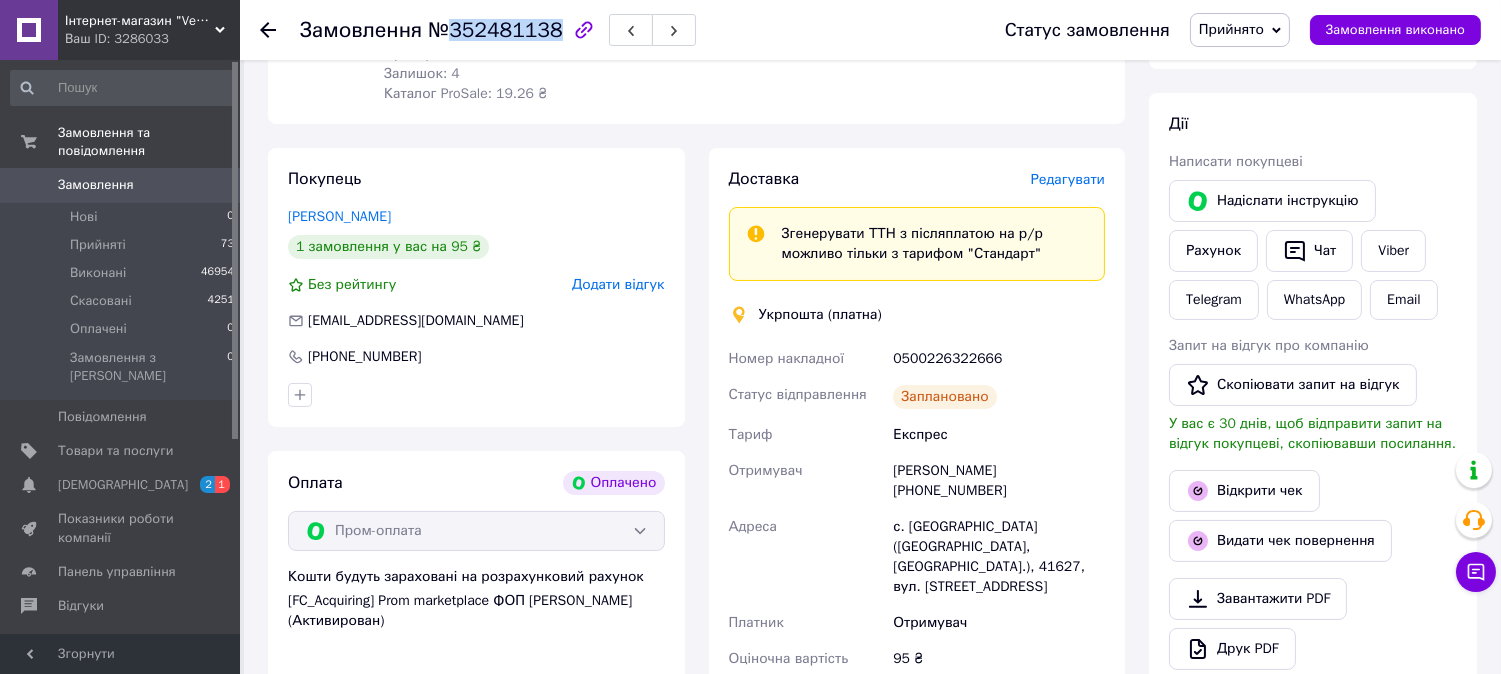 click on "№352481138" at bounding box center (495, 30) 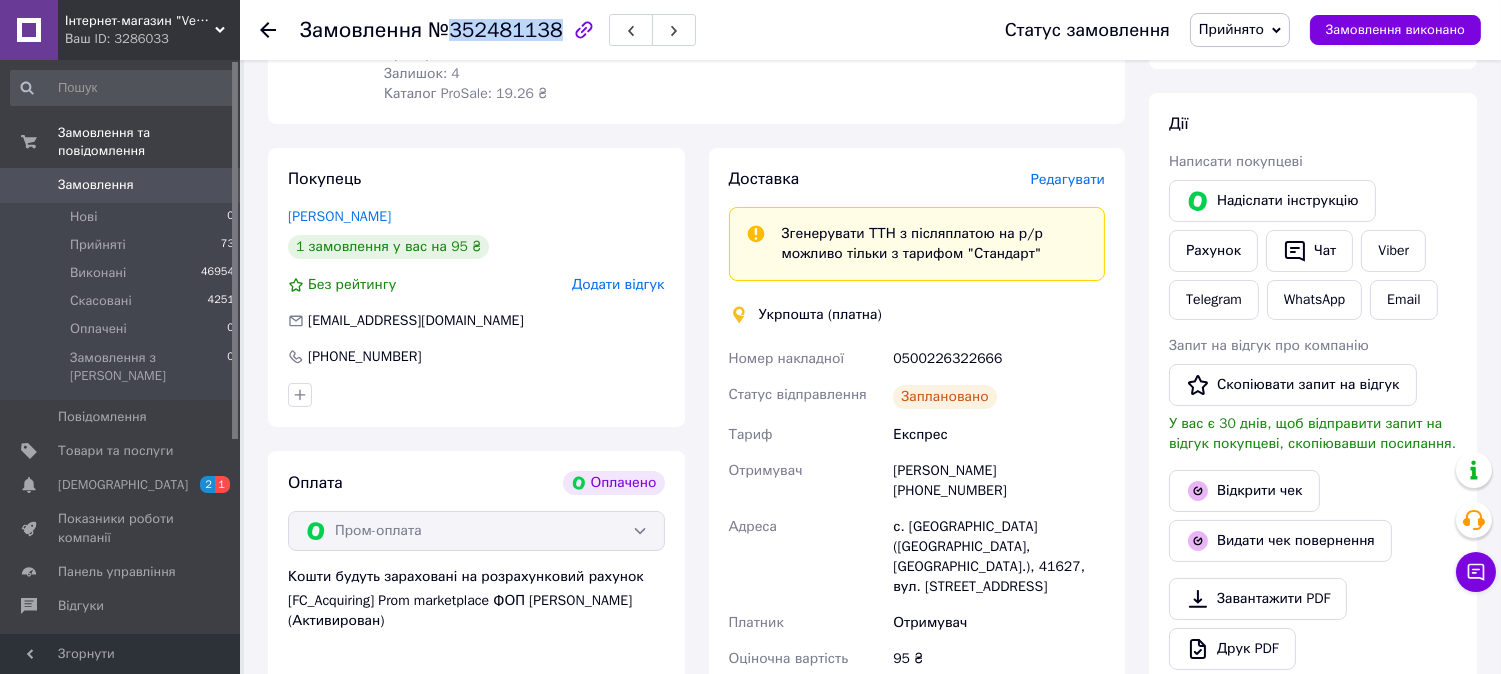 copy on "352481138" 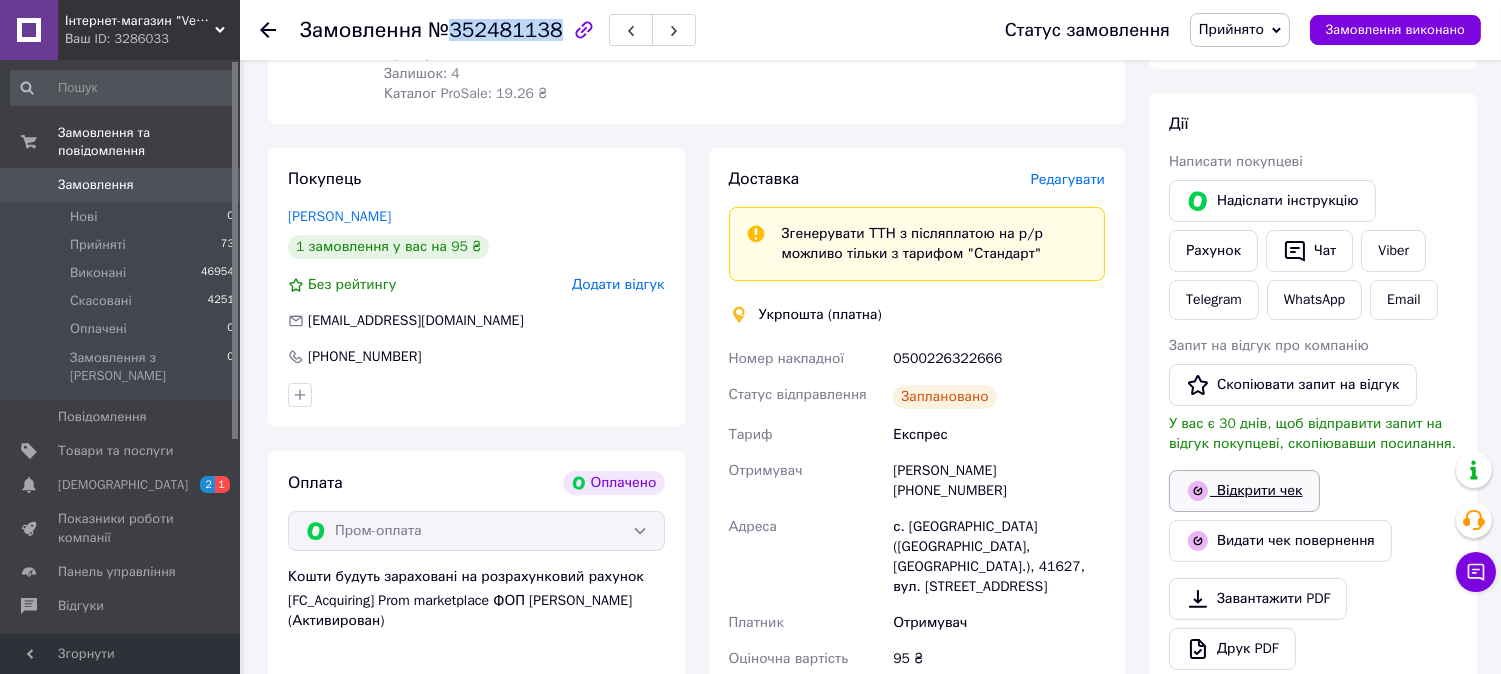 click on "Відкрити чек" at bounding box center (1244, 491) 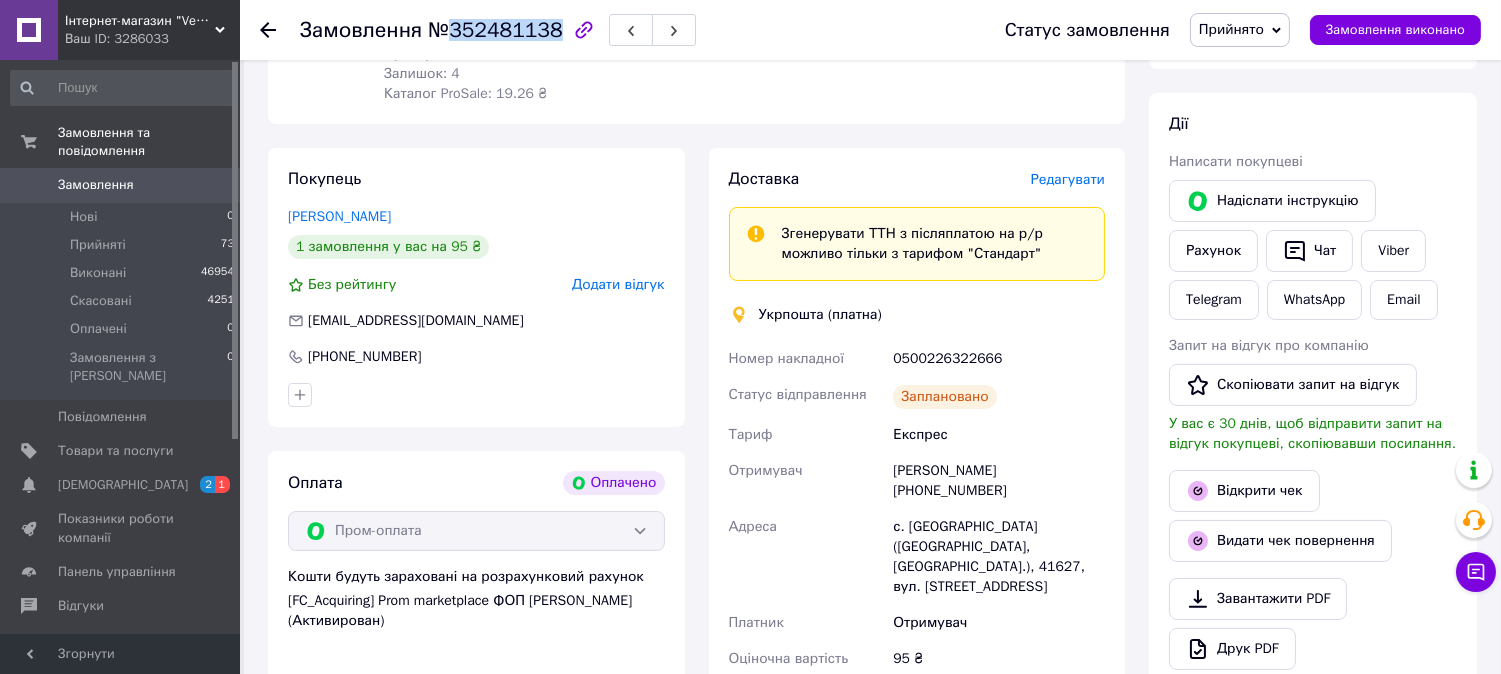 click on "Замовлення" at bounding box center [121, 185] 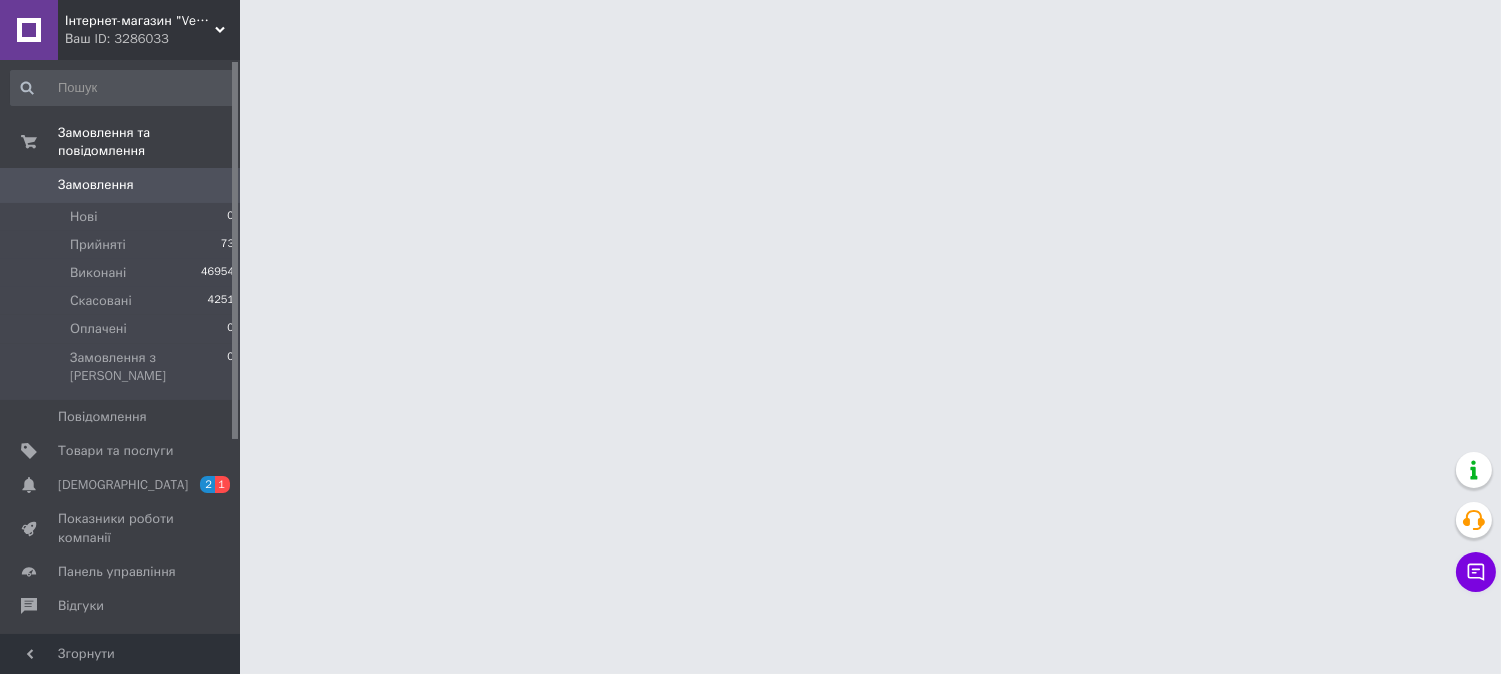 scroll, scrollTop: 0, scrollLeft: 0, axis: both 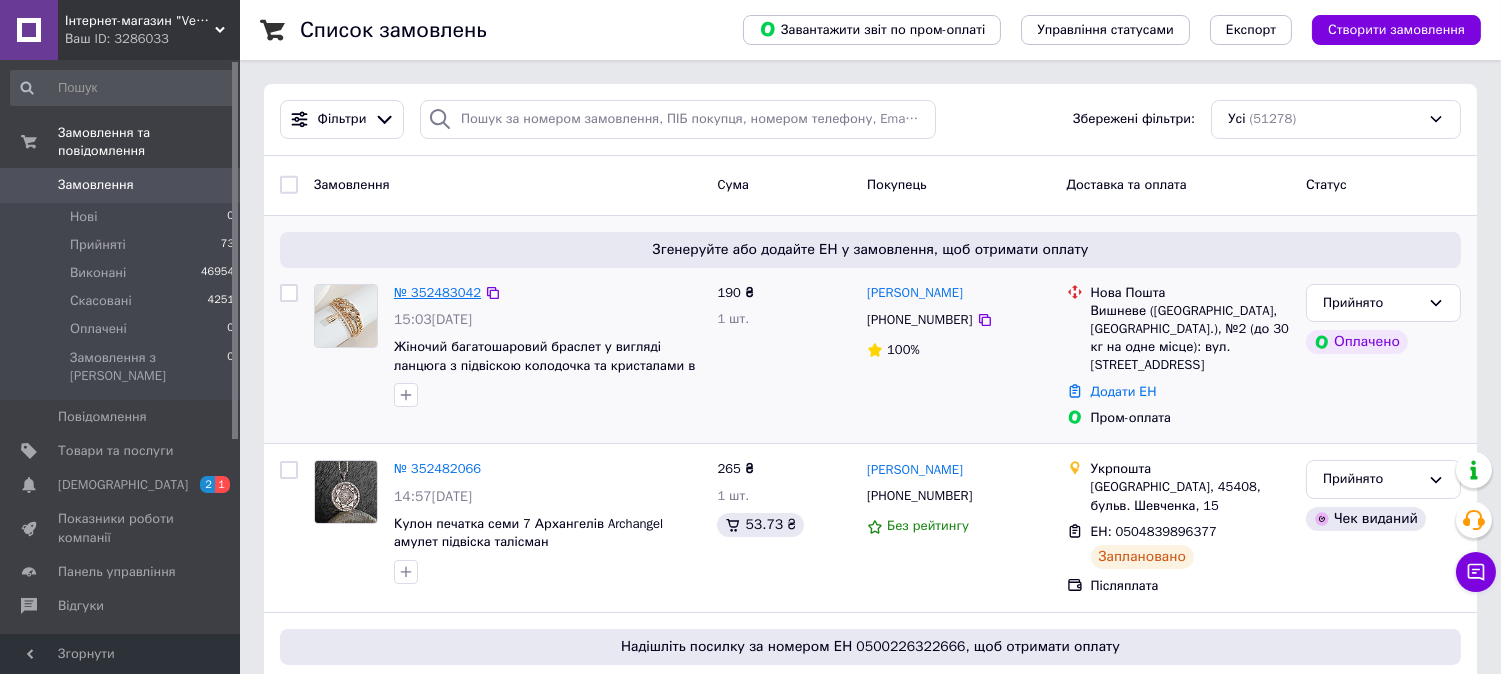 click on "№ 352483042" at bounding box center (437, 292) 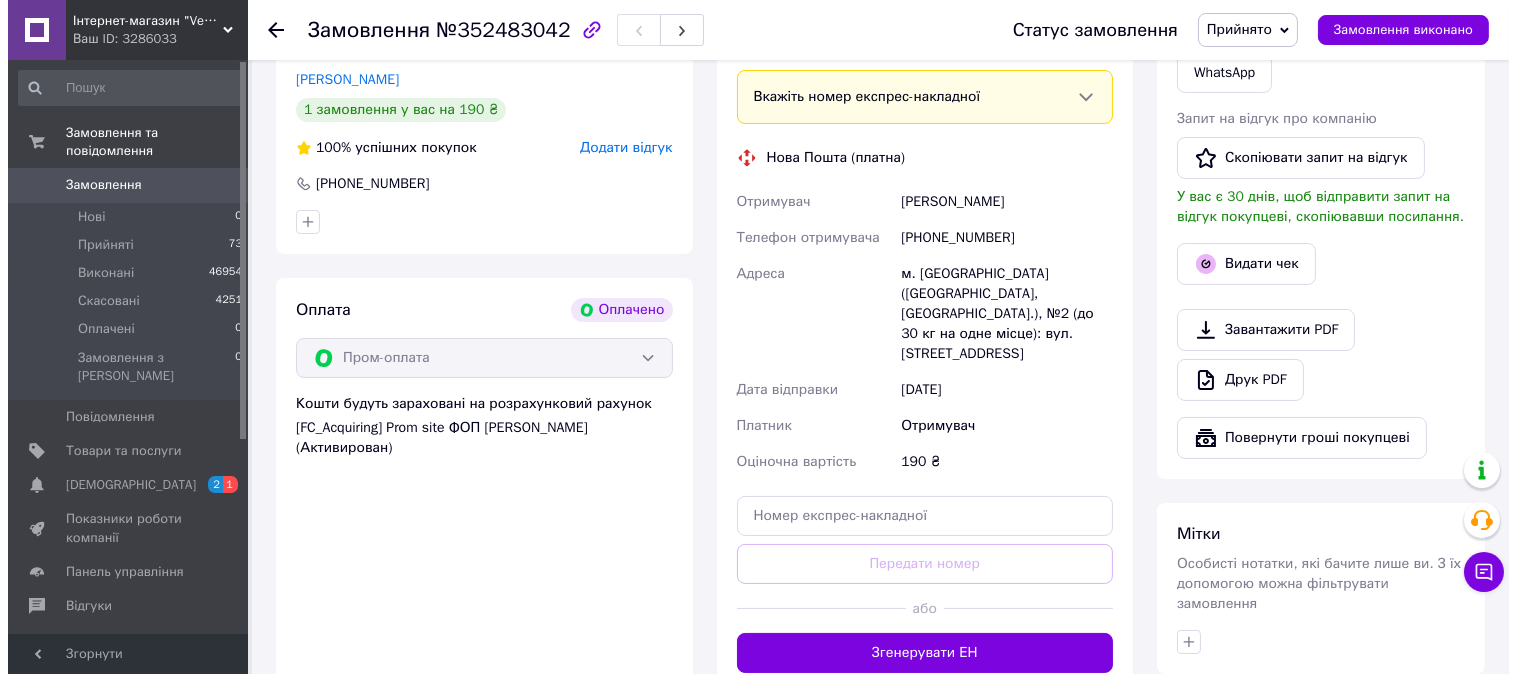 scroll, scrollTop: 555, scrollLeft: 0, axis: vertical 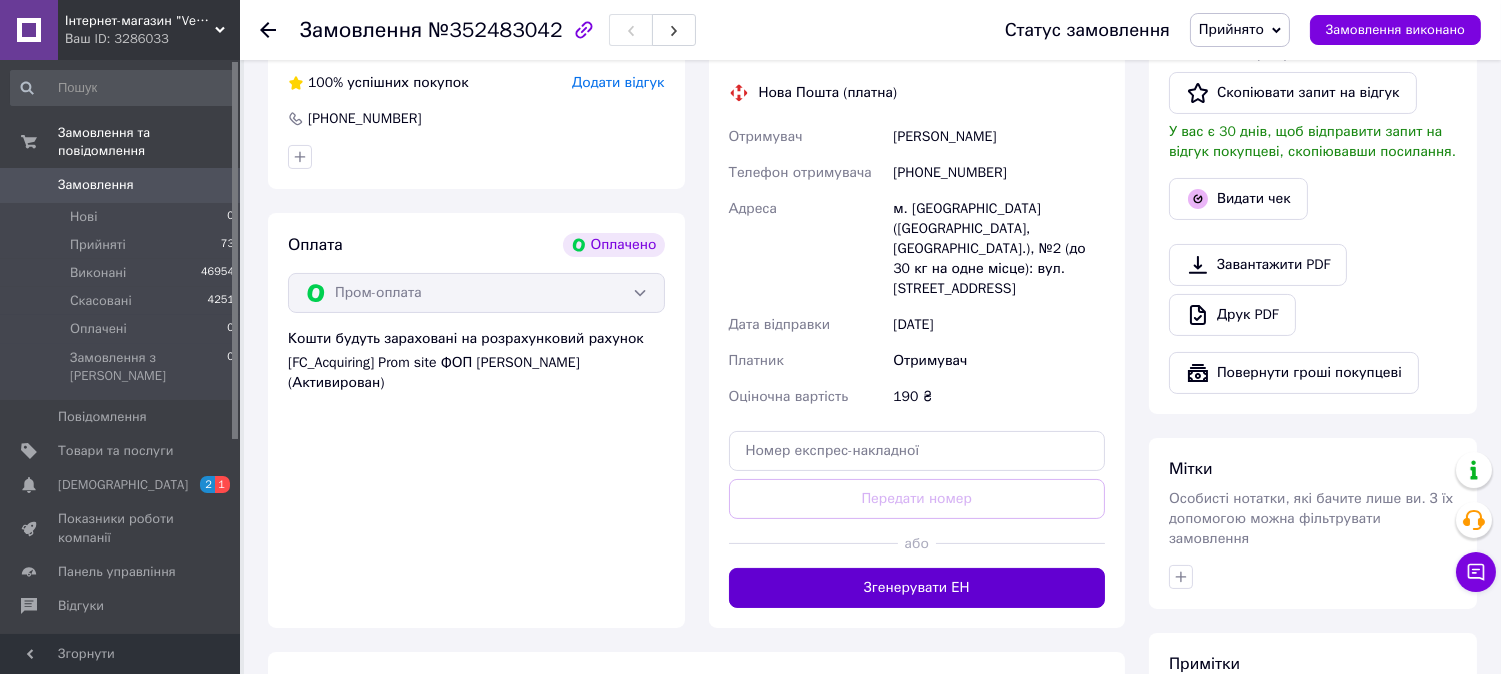 click on "Згенерувати ЕН" at bounding box center [917, 588] 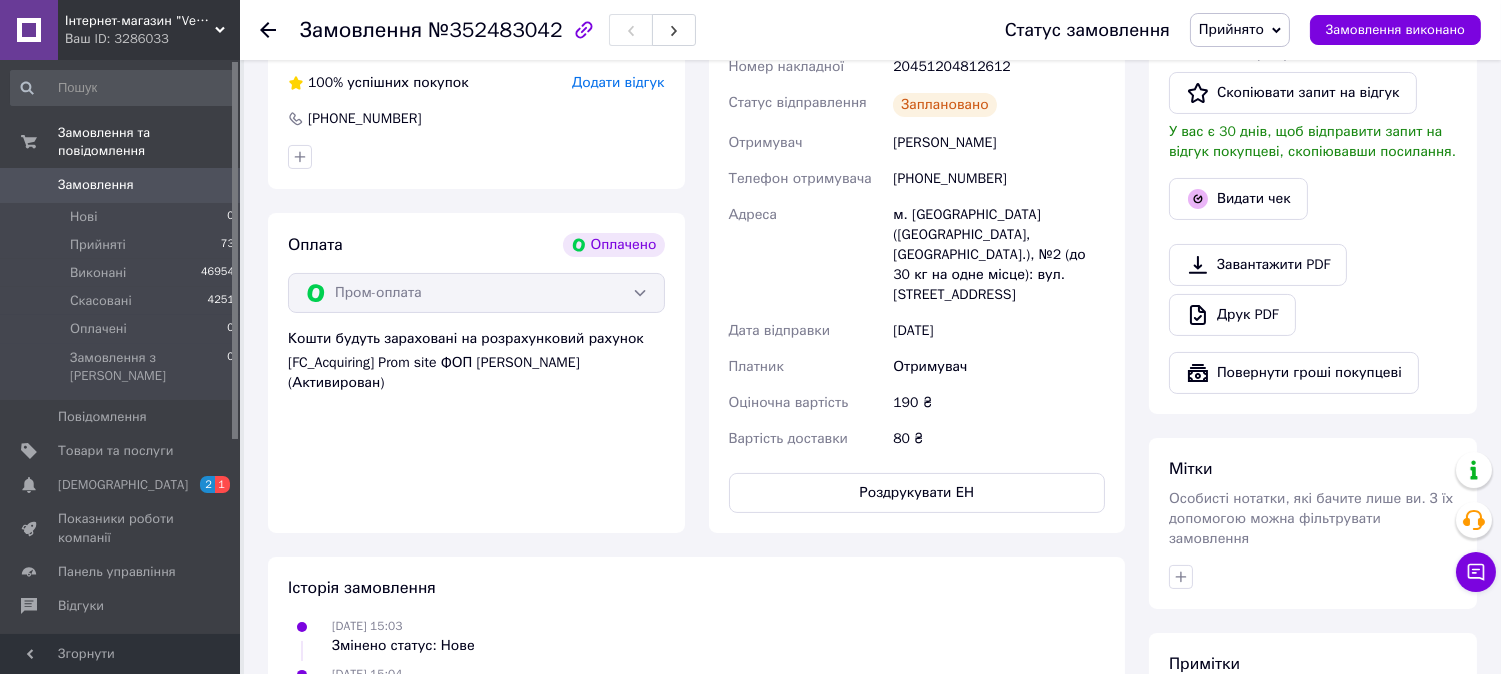 click on "№352483042" at bounding box center [495, 30] 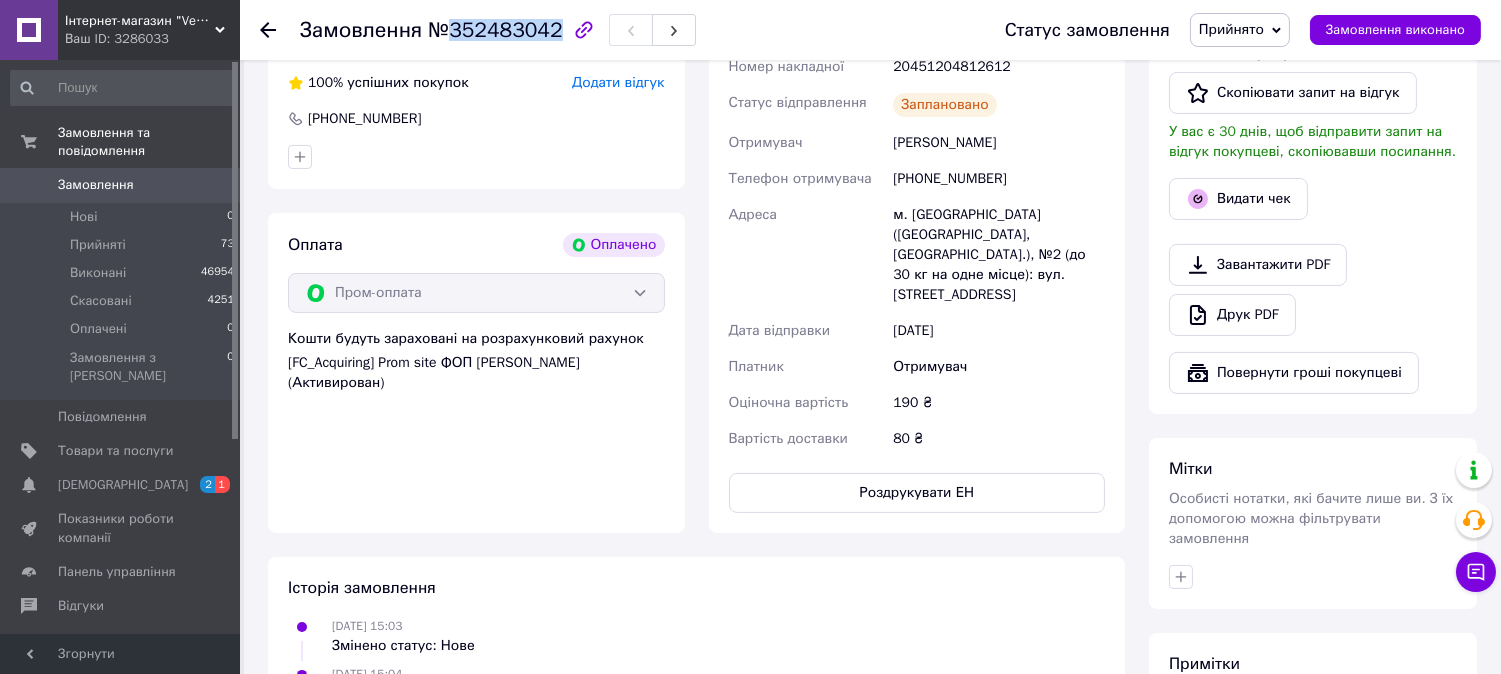 click on "№352483042" at bounding box center (495, 30) 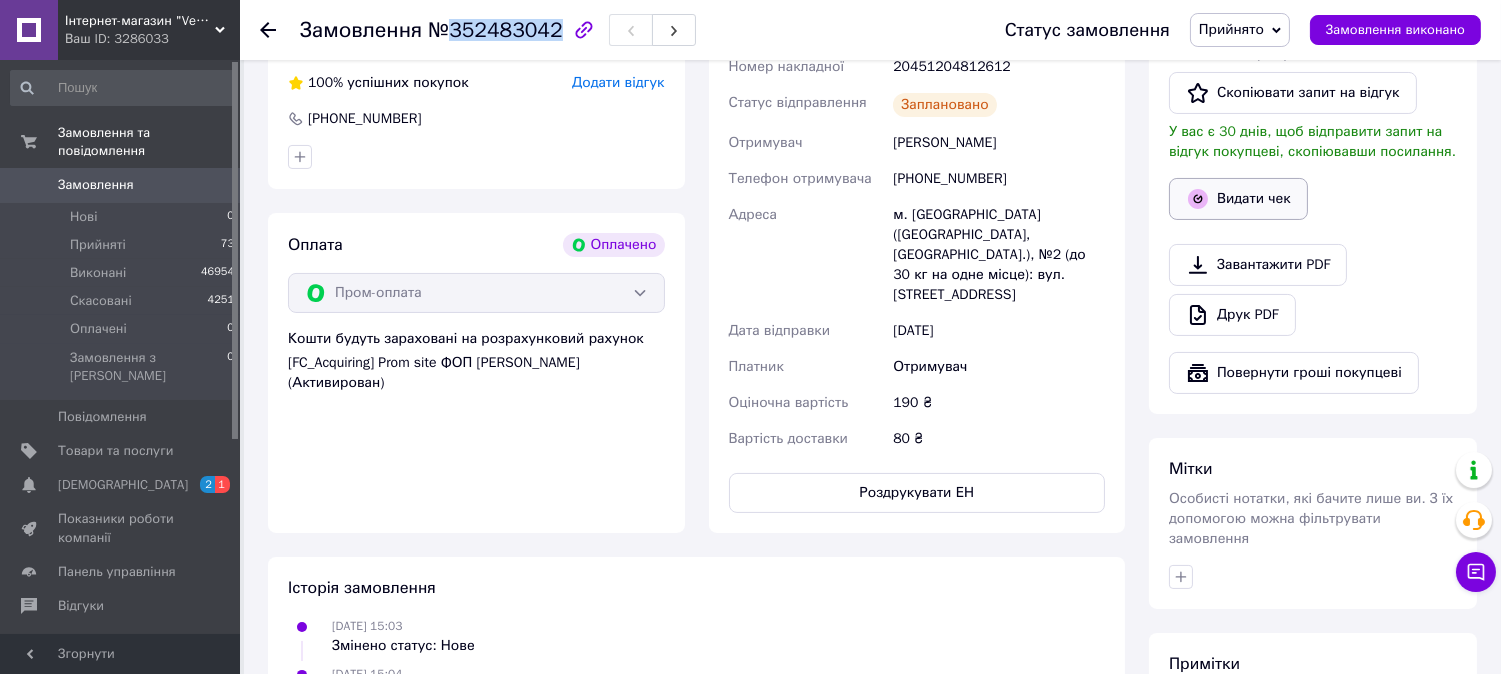 click on "Видати чек" at bounding box center [1238, 199] 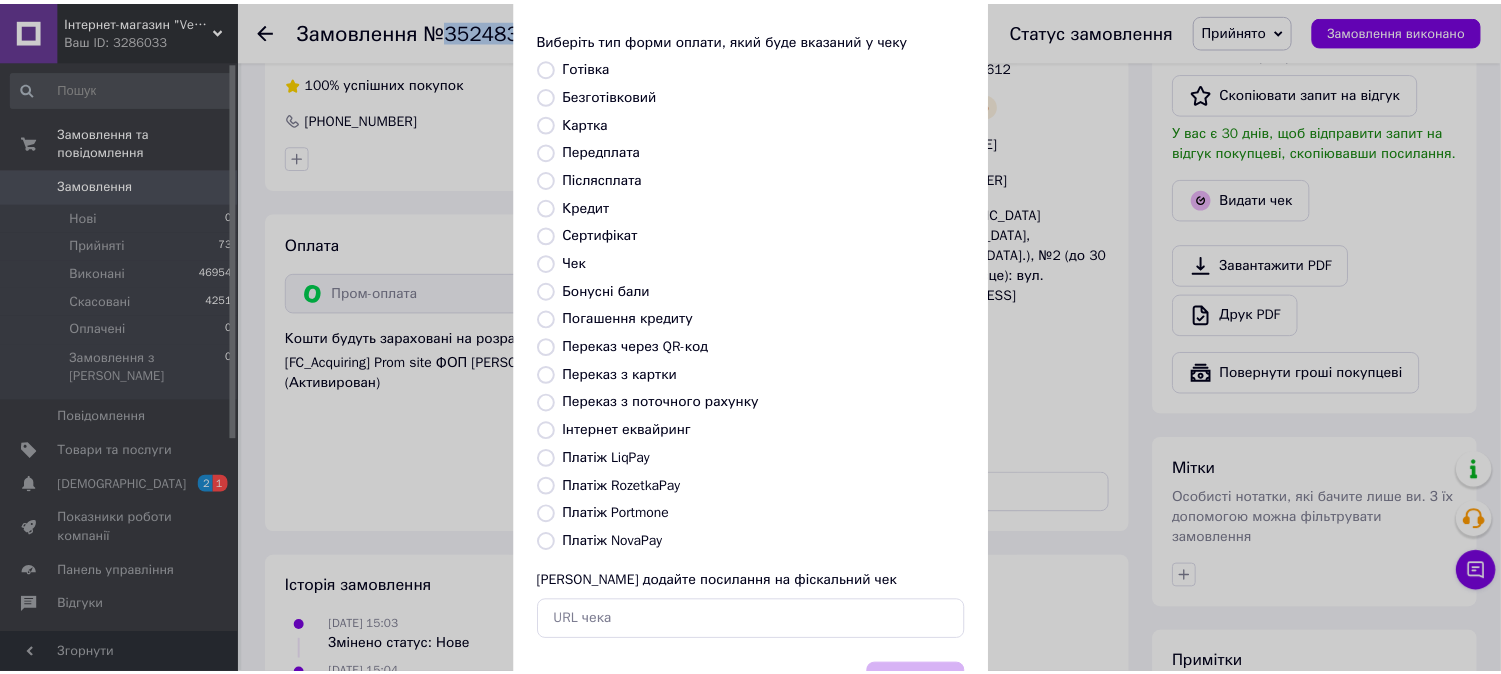 scroll, scrollTop: 185, scrollLeft: 0, axis: vertical 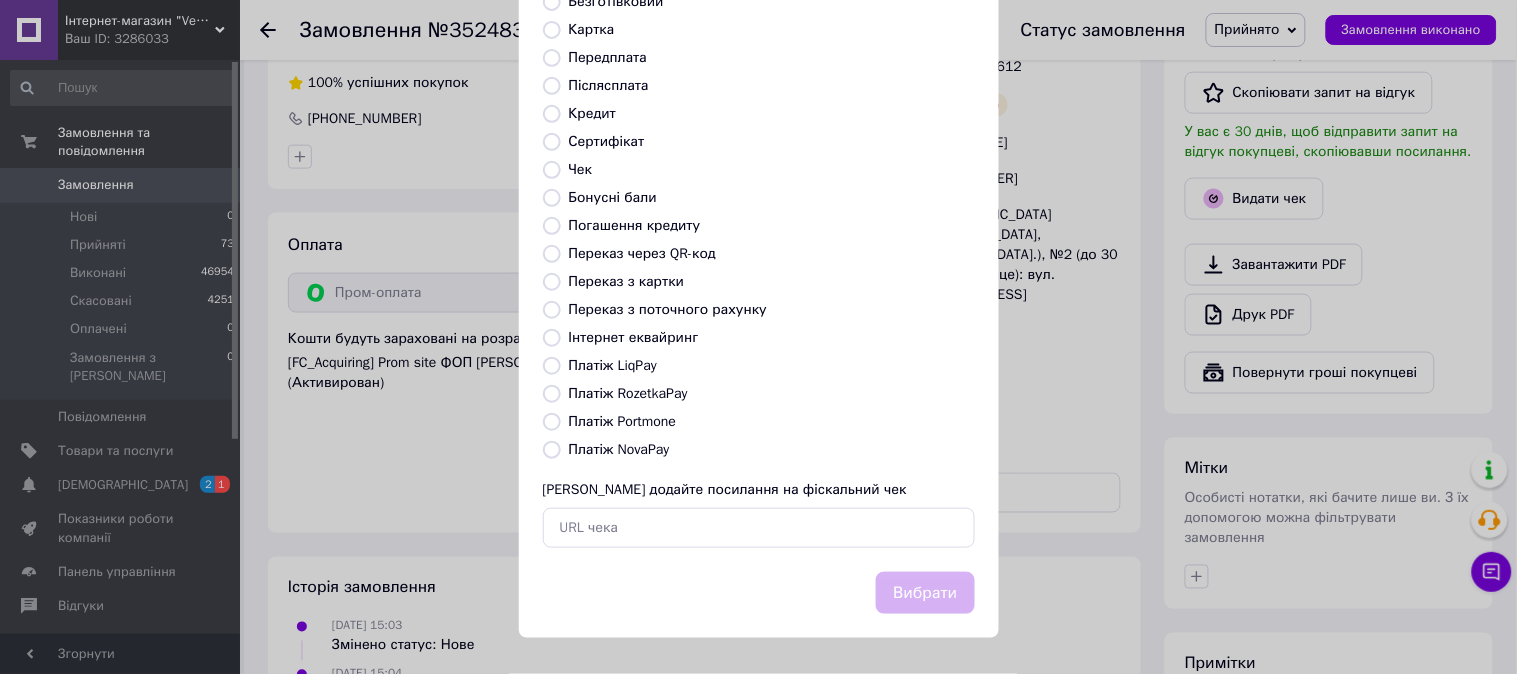 click on "Платіж RozetkaPay" at bounding box center [628, 393] 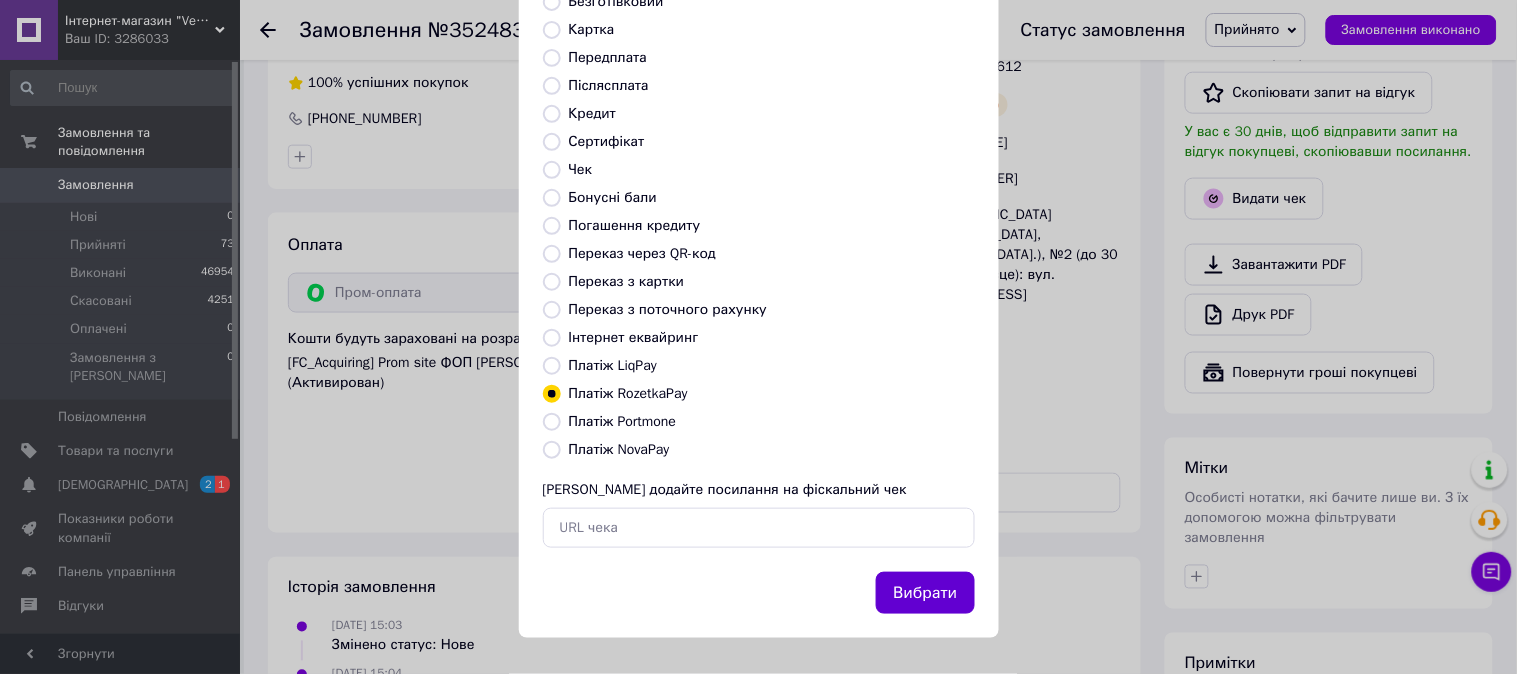 click on "Вибрати" at bounding box center (925, 593) 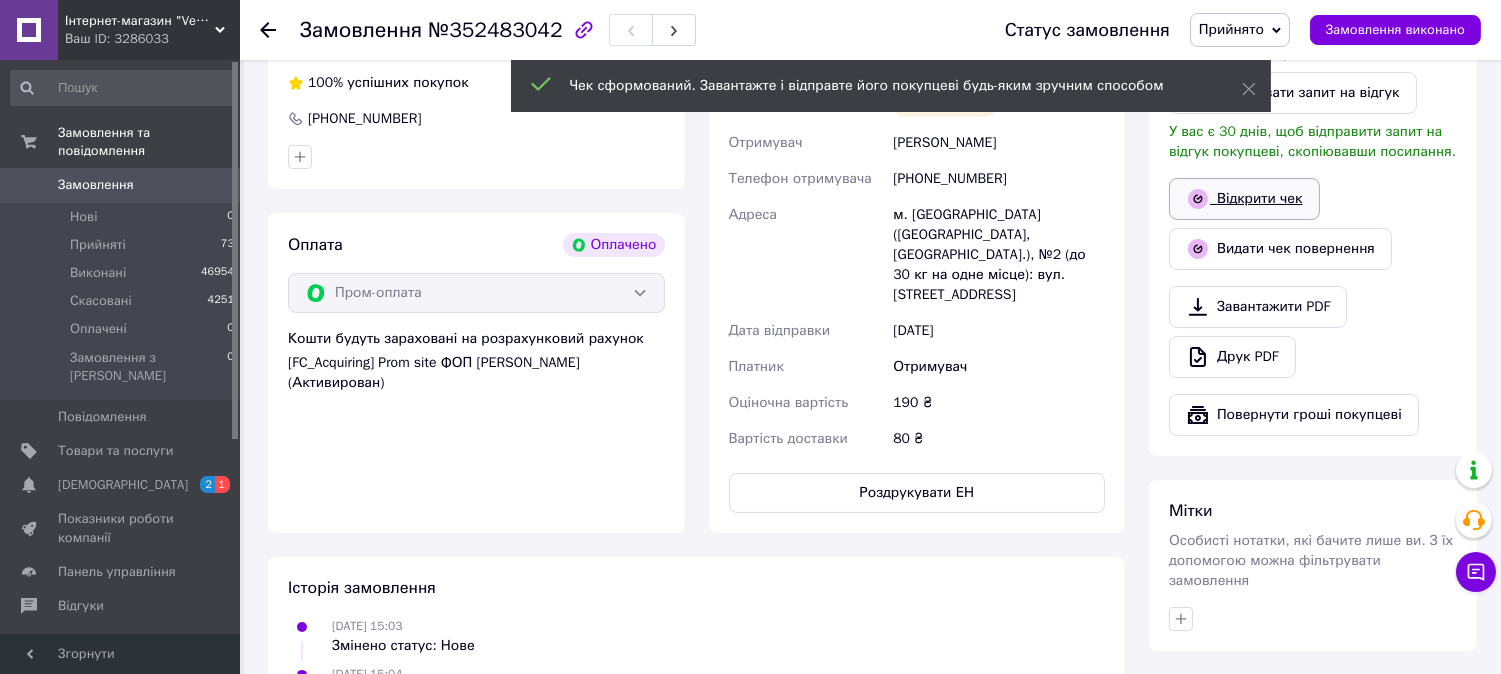 click 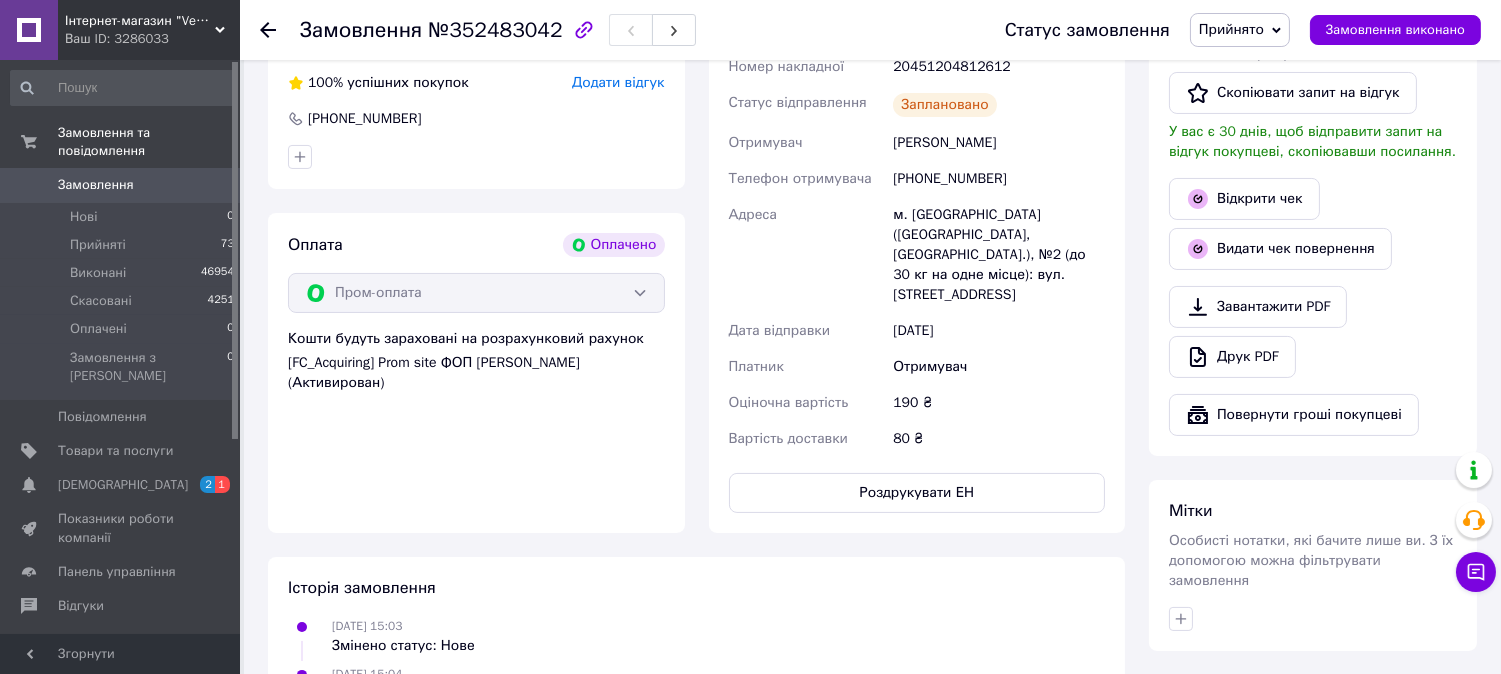 scroll, scrollTop: 0, scrollLeft: 0, axis: both 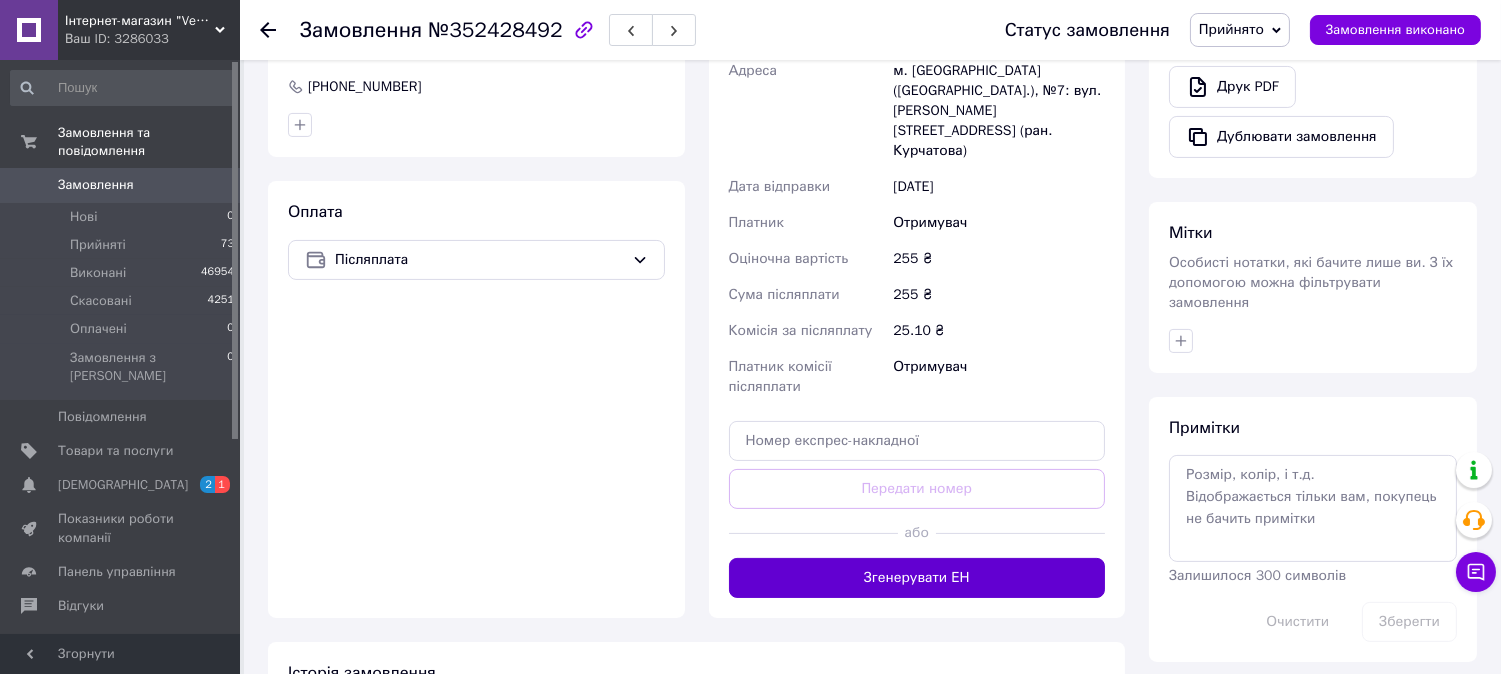click on "Згенерувати ЕН" at bounding box center (917, 578) 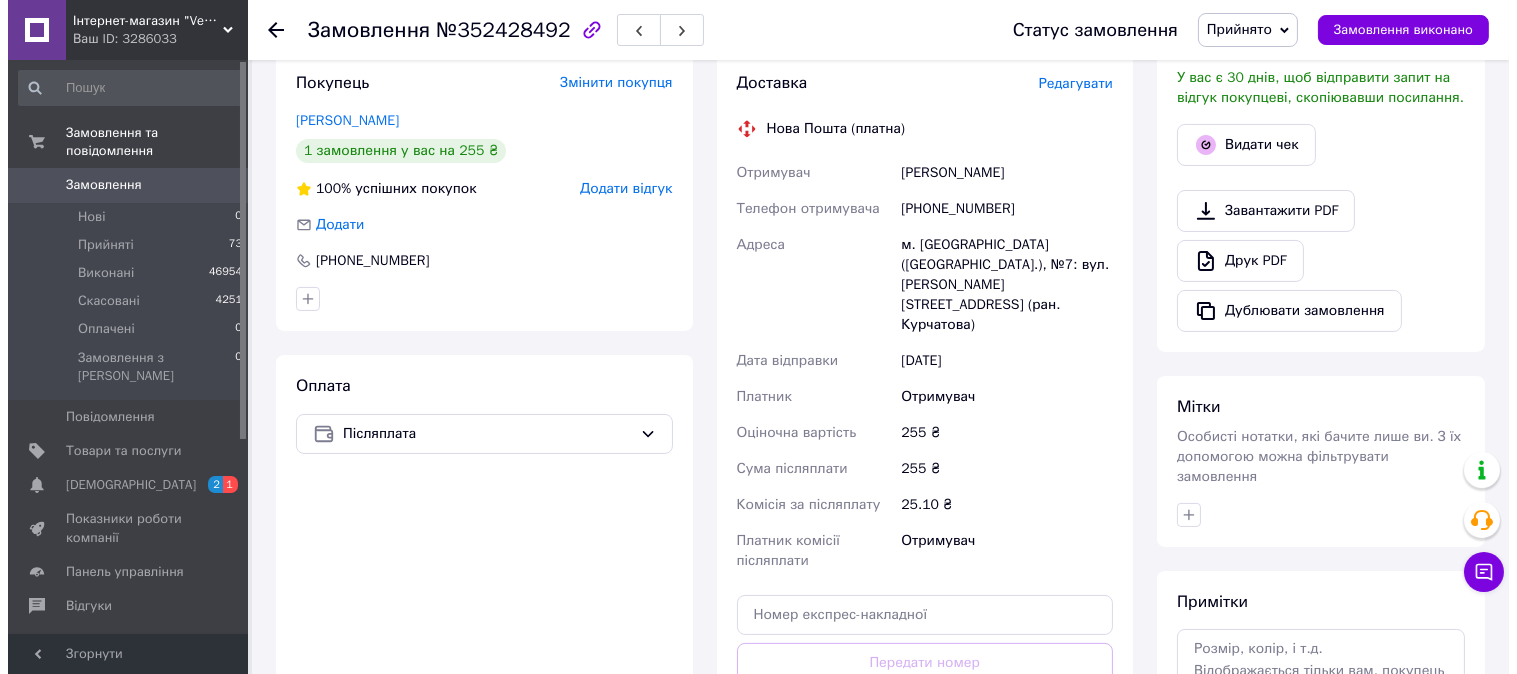 scroll, scrollTop: 333, scrollLeft: 0, axis: vertical 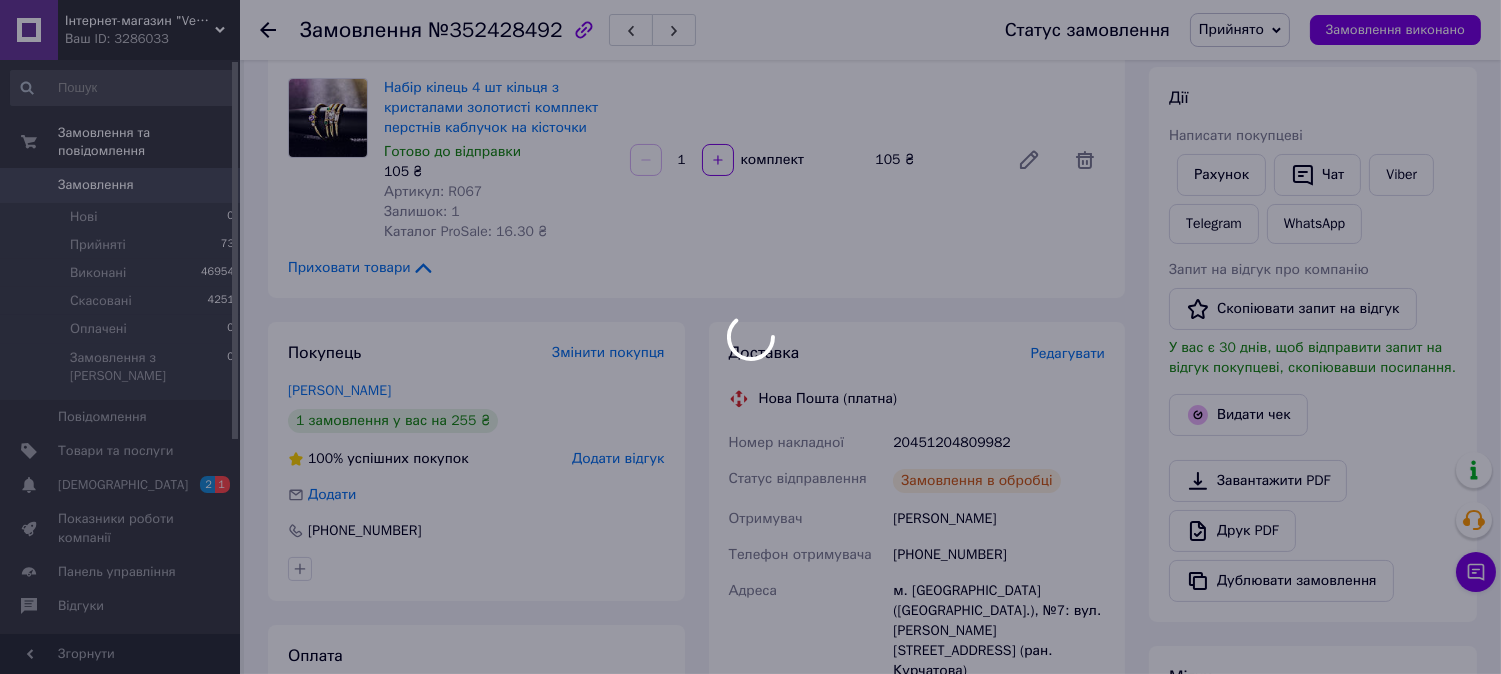 click at bounding box center (750, 337) 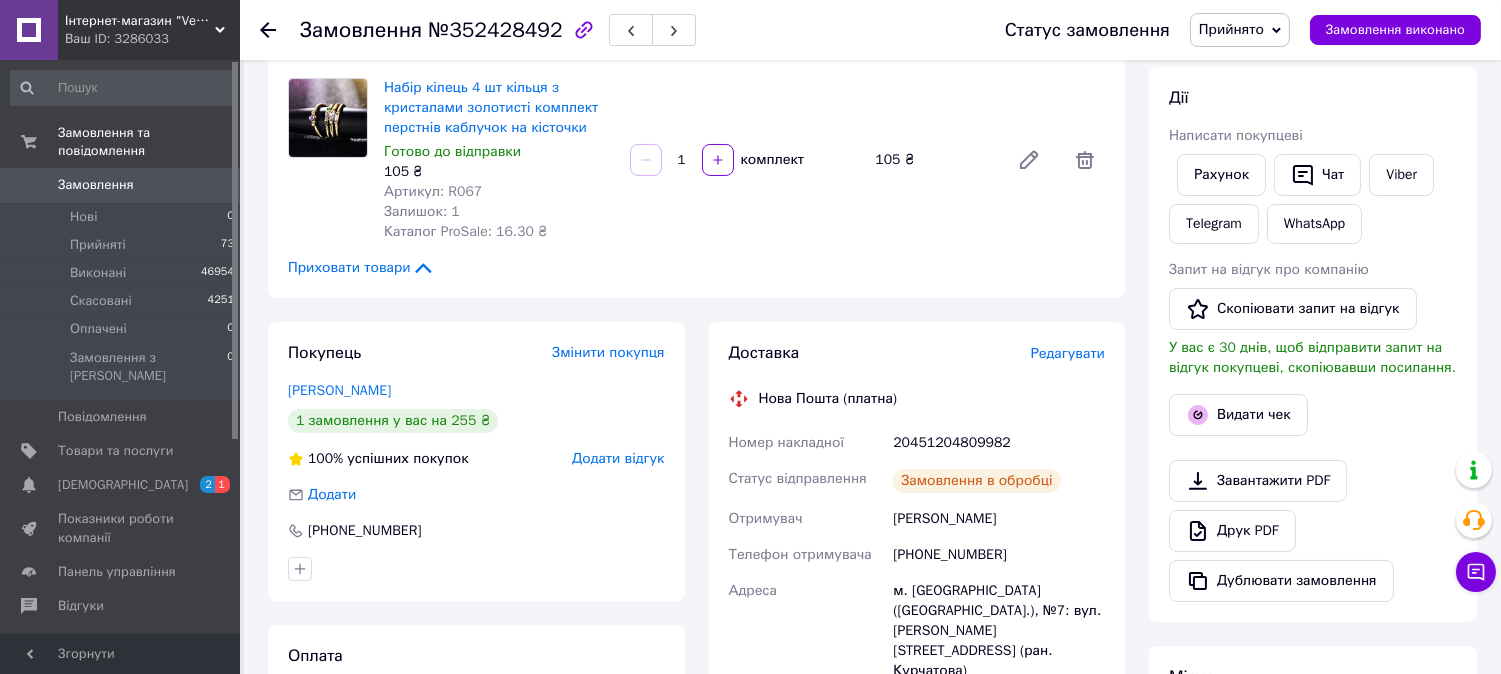 click on "№352428492" at bounding box center [495, 30] 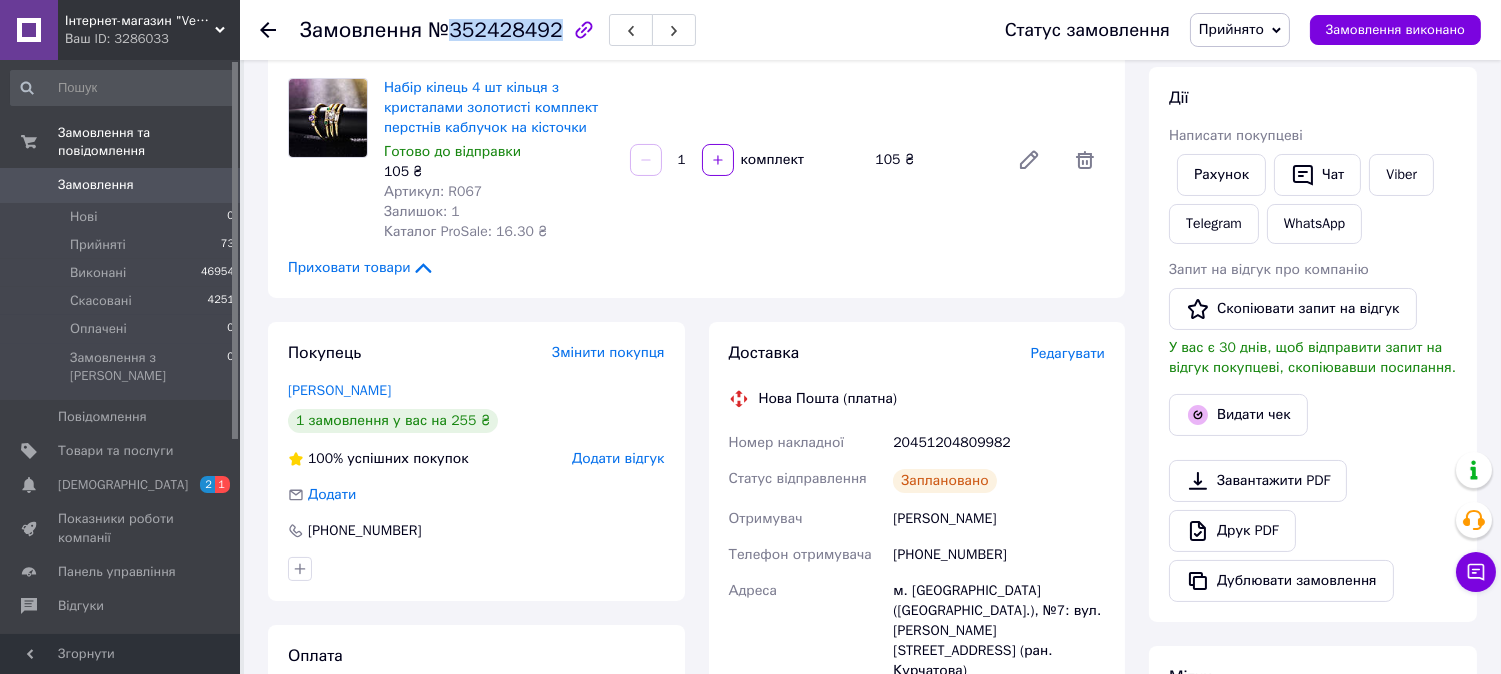 copy on "352428492" 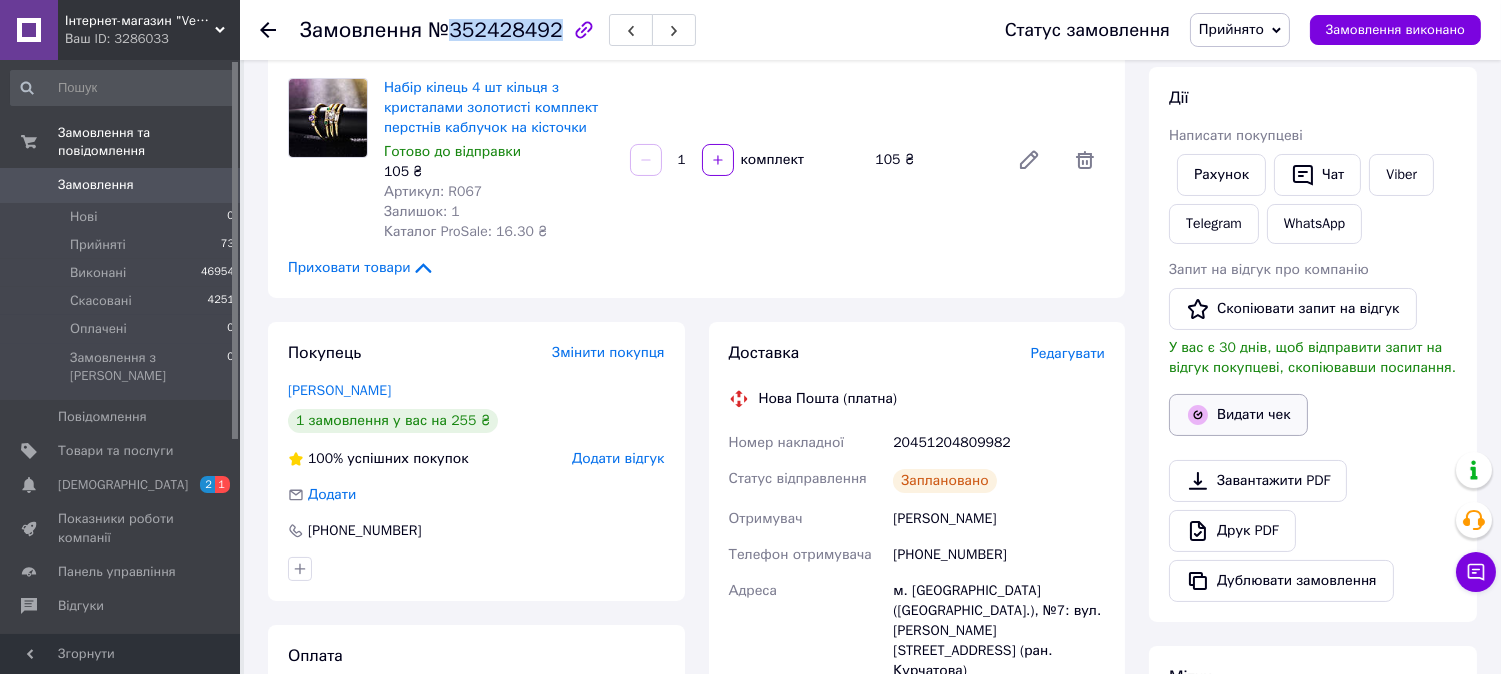 click on "Видати чек" at bounding box center (1238, 415) 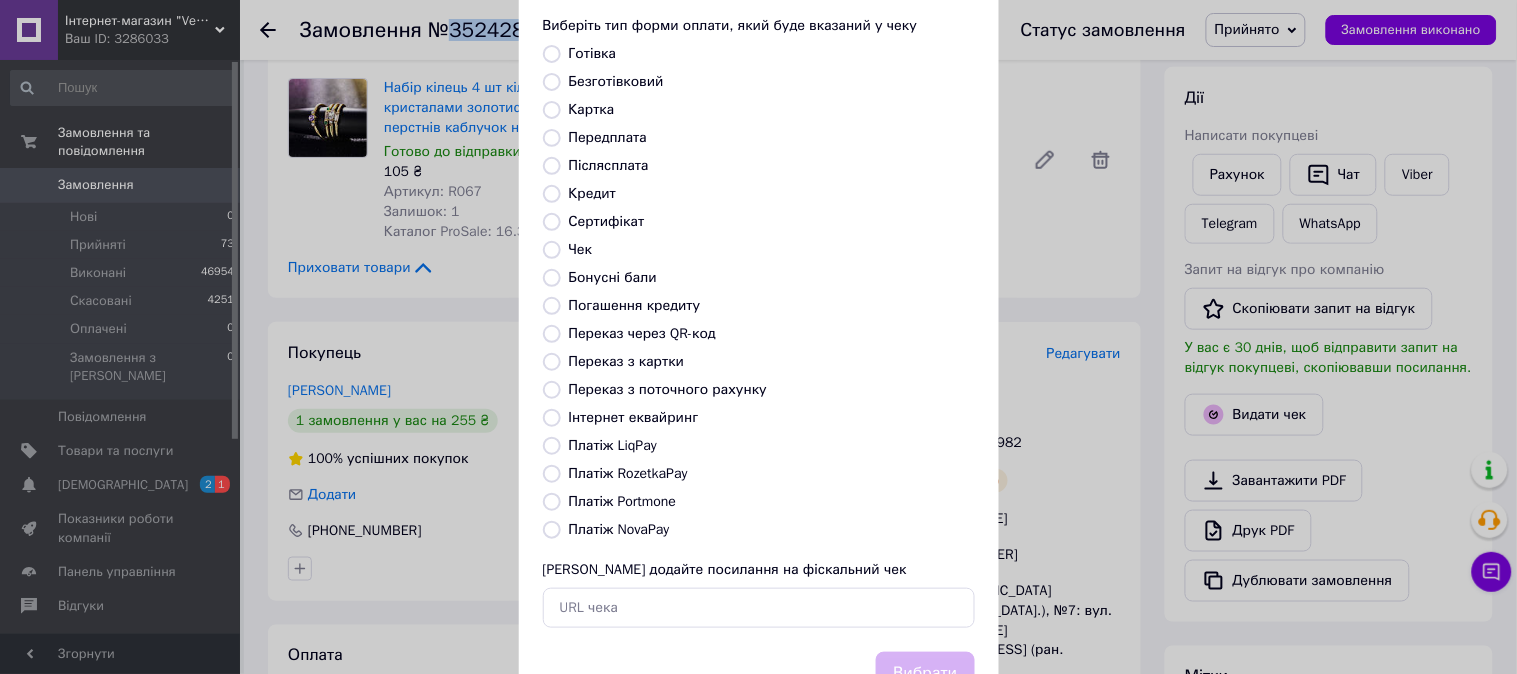 scroll, scrollTop: 0, scrollLeft: 0, axis: both 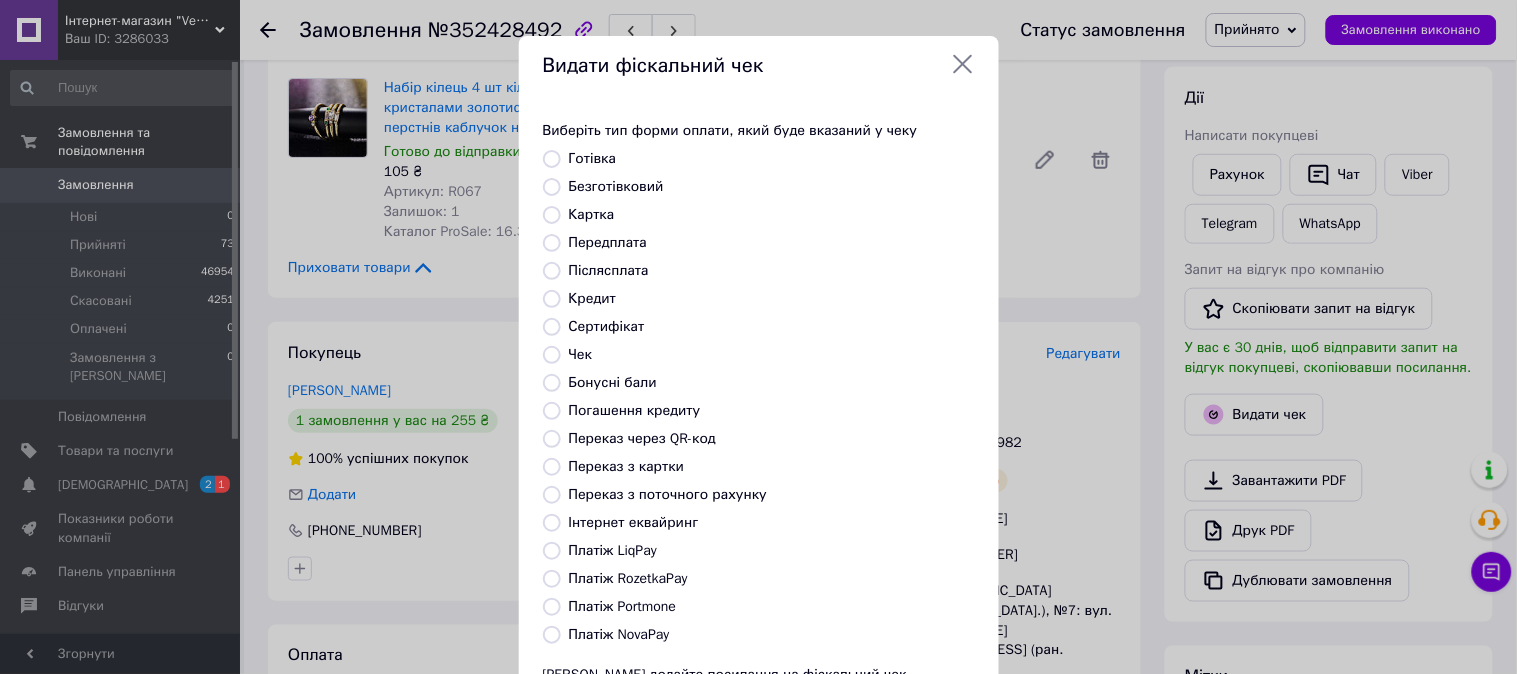 click on "Післясплата" at bounding box center [609, 270] 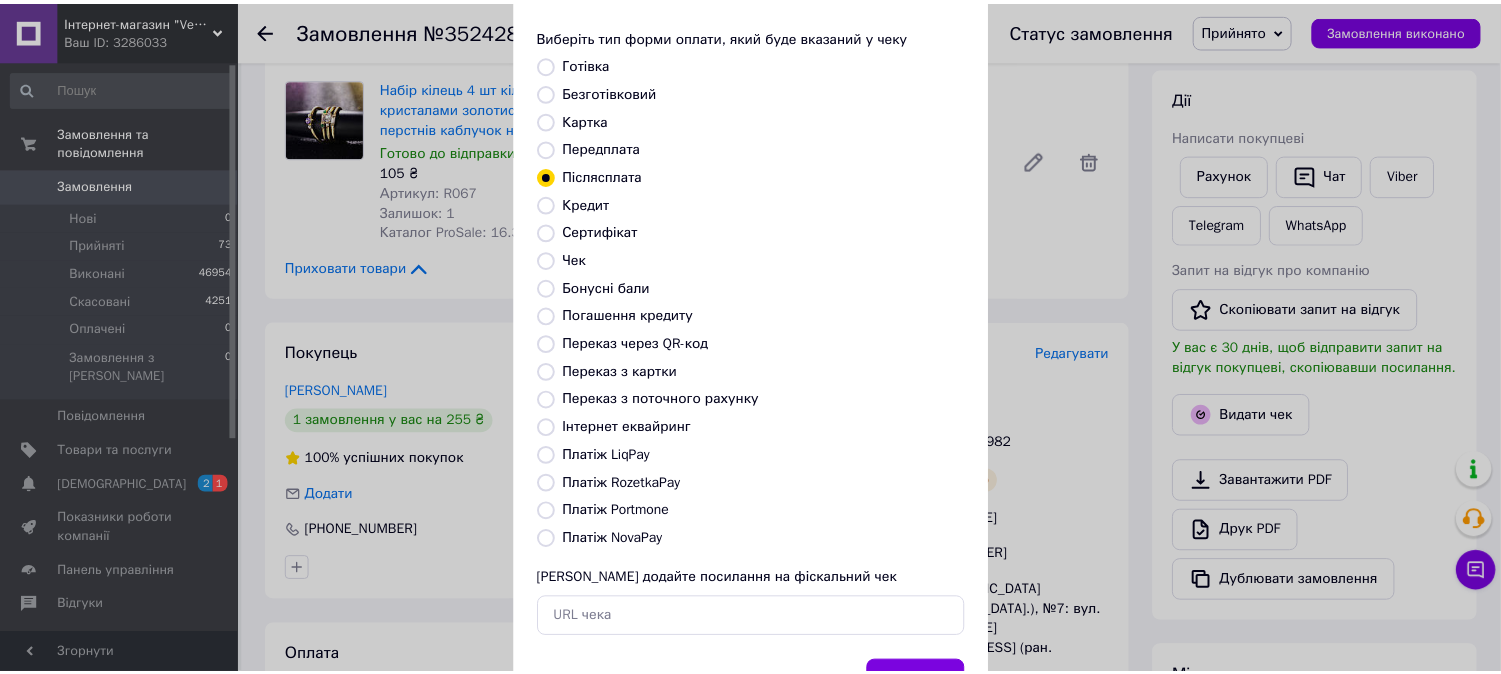 scroll, scrollTop: 185, scrollLeft: 0, axis: vertical 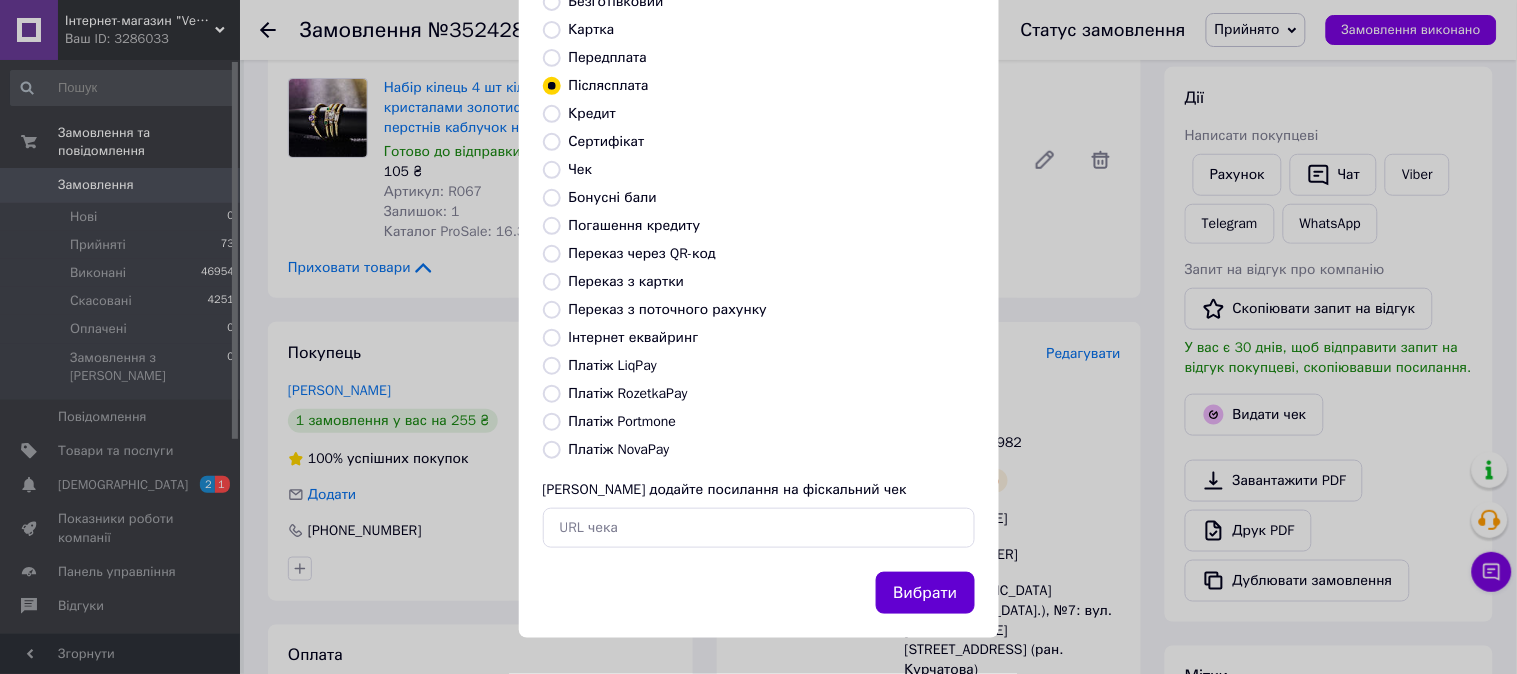 click on "Вибрати" at bounding box center (925, 593) 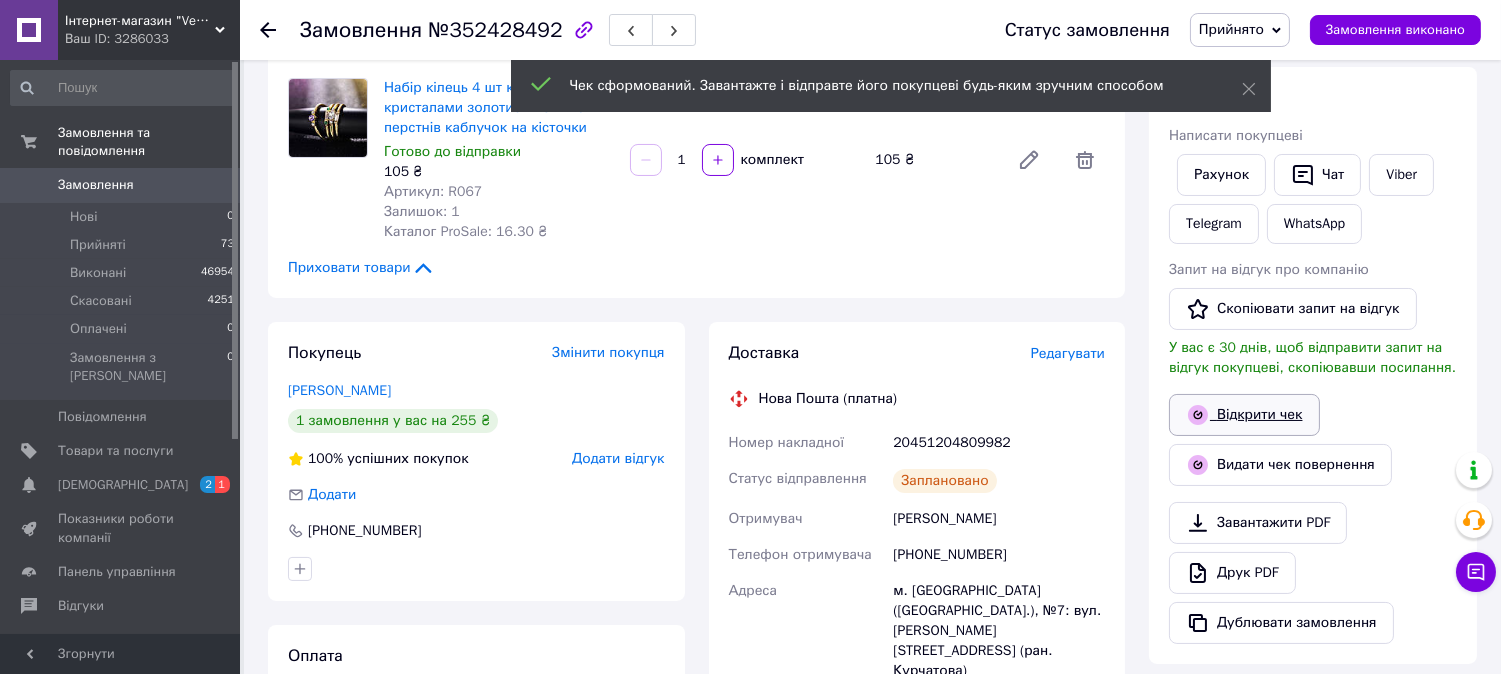 click on "Відкрити чек" at bounding box center (1244, 415) 